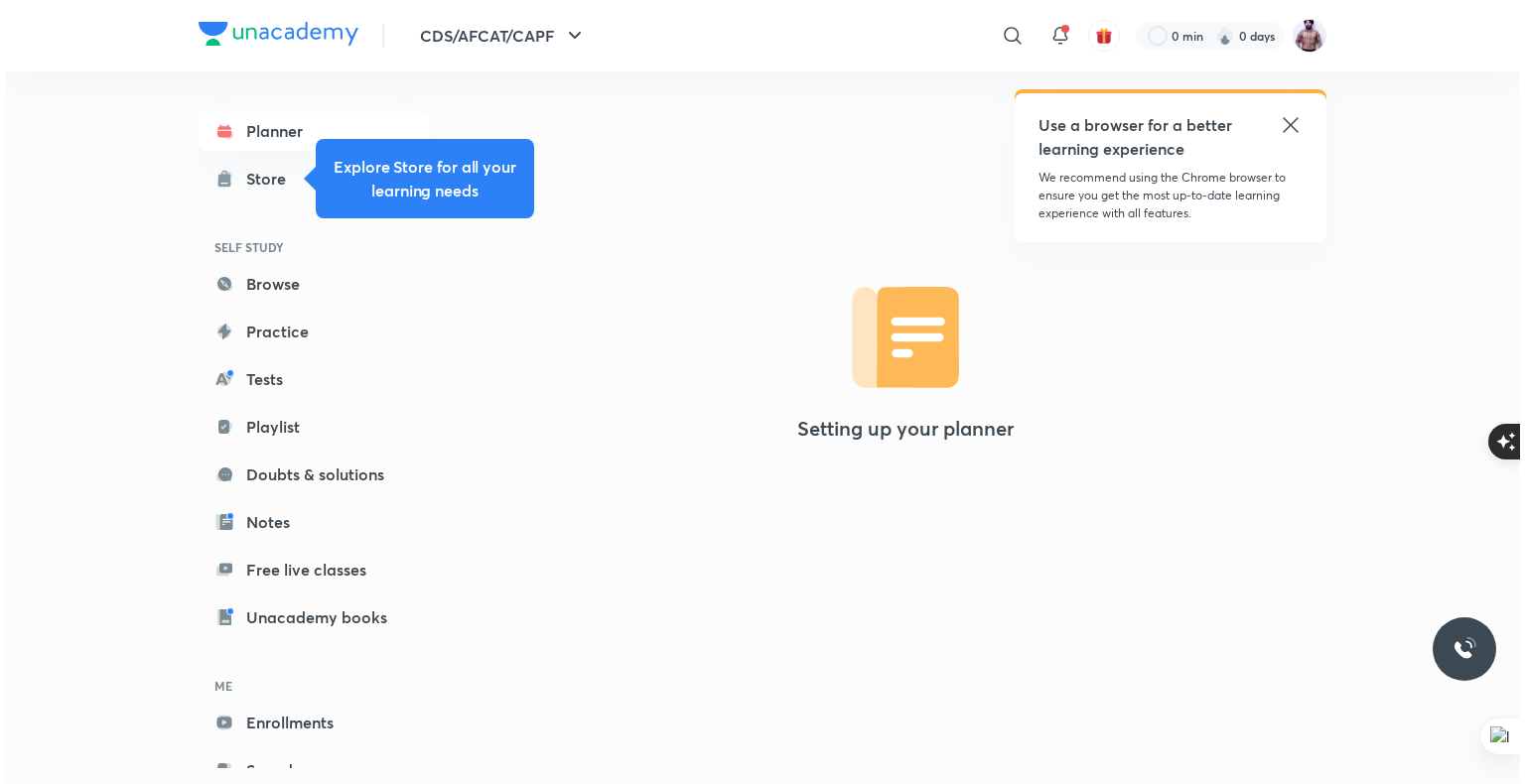 scroll, scrollTop: 0, scrollLeft: 0, axis: both 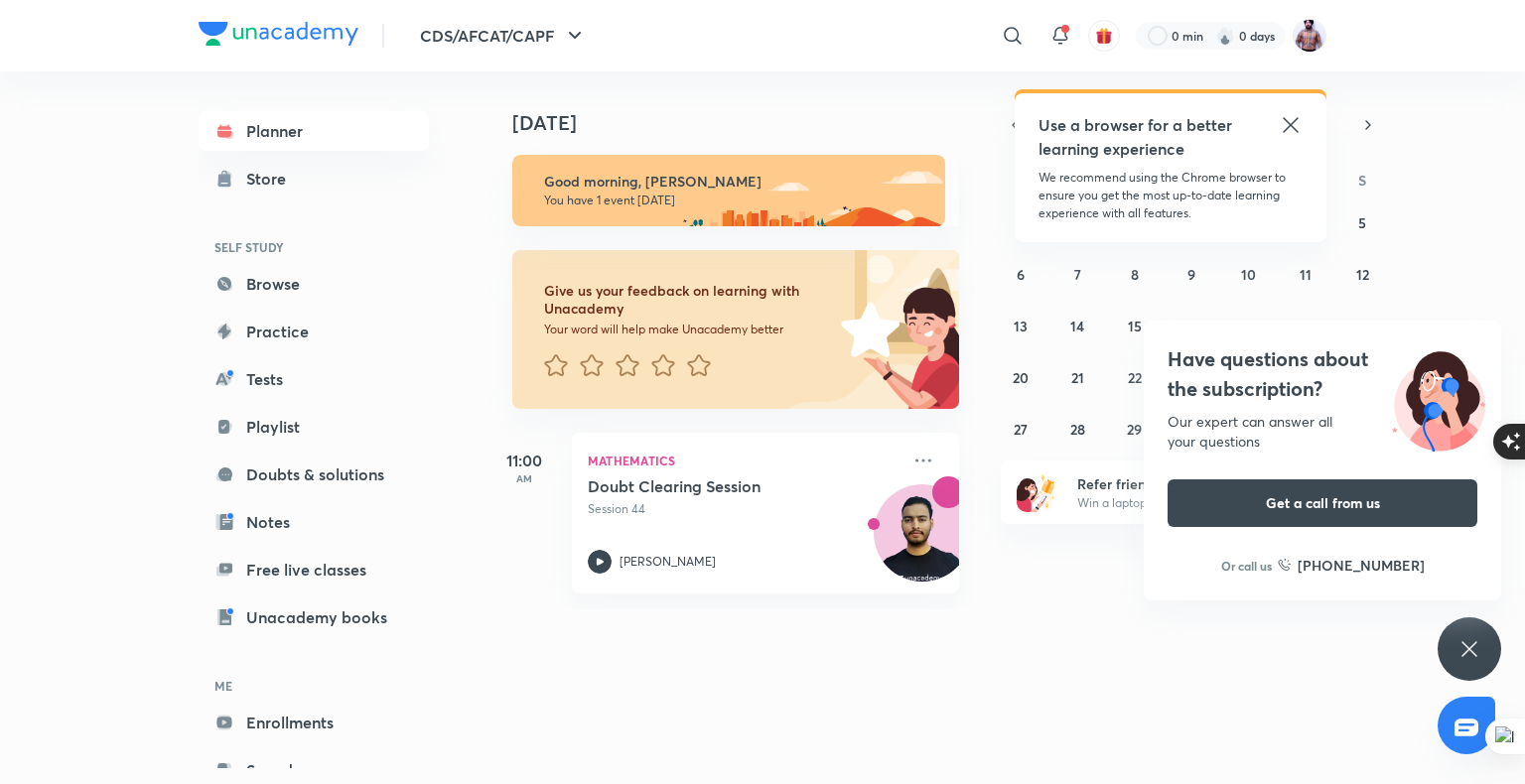 click on "CDS/AFCAT/CAPF ​ Use a browser for a better learning experience We recommend using the Chrome browser to ensure you get the most up-to-date learning experience with all features. 0 min 0 days Planner Store SELF STUDY Browse Practice Tests Playlist Doubts & solutions Notes Free live classes Unacademy books ME Enrollments Saved Today Today Good morning, Amardeep You have 1 event today Give us your feedback on learning with Unacademy Your word will help make Unacademy better 11:00 AM Mathematics Doubt Clearing Session Session 44 Sandeep Kumar July 2025 S M T W T F S 29 30 1 2 3 4 5 6 7 8 9 10 11 12 13 14 15 16 17 18 19 20 21 22 23 24 25 26 27 28 29 30 31 1 2 Refer friends Win a laptop, vouchers & more Have questions about the subscription? Our expert can answer all your questions Get a call from us Or call us +91 8585858585" at bounding box center [762, 392] 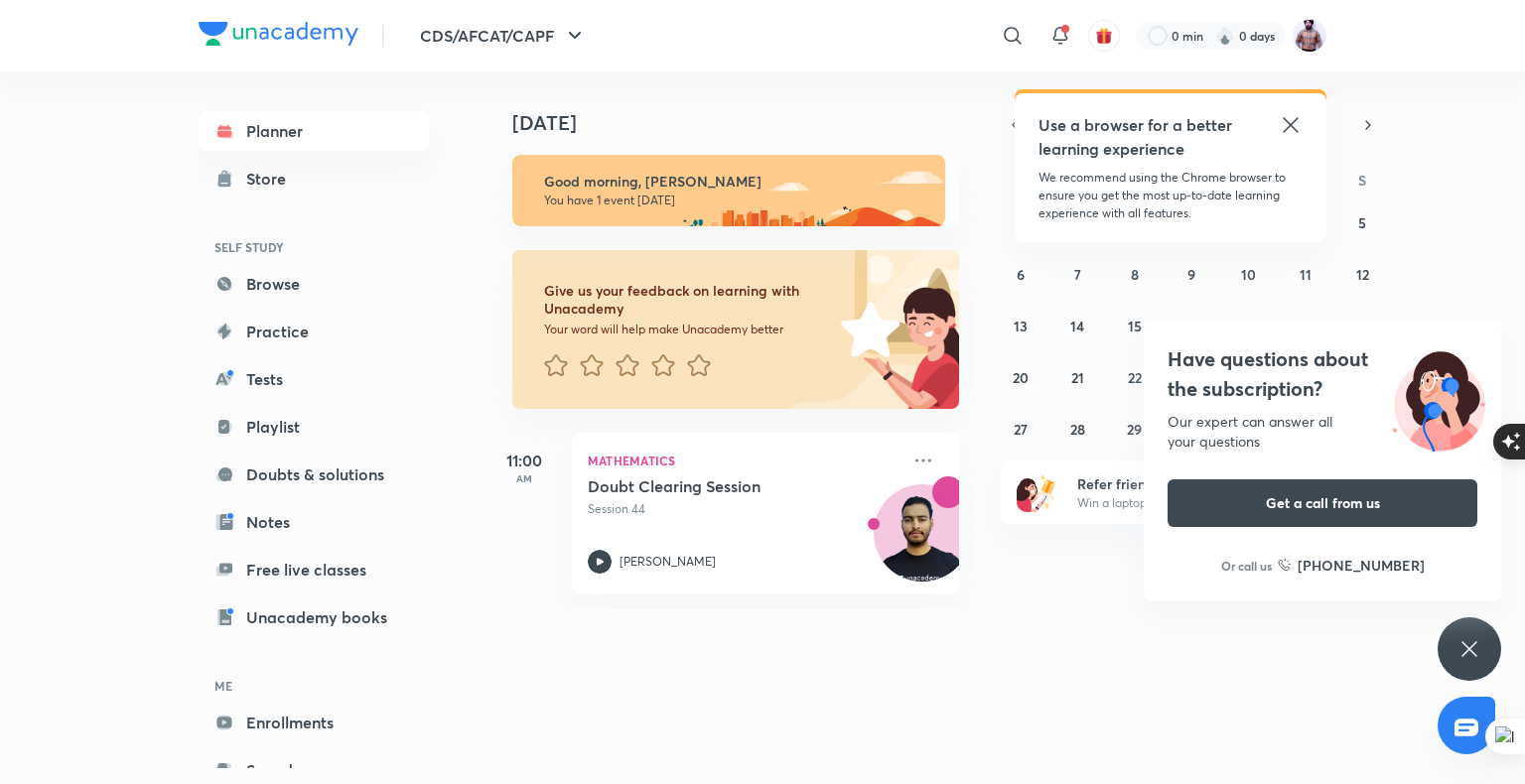 click 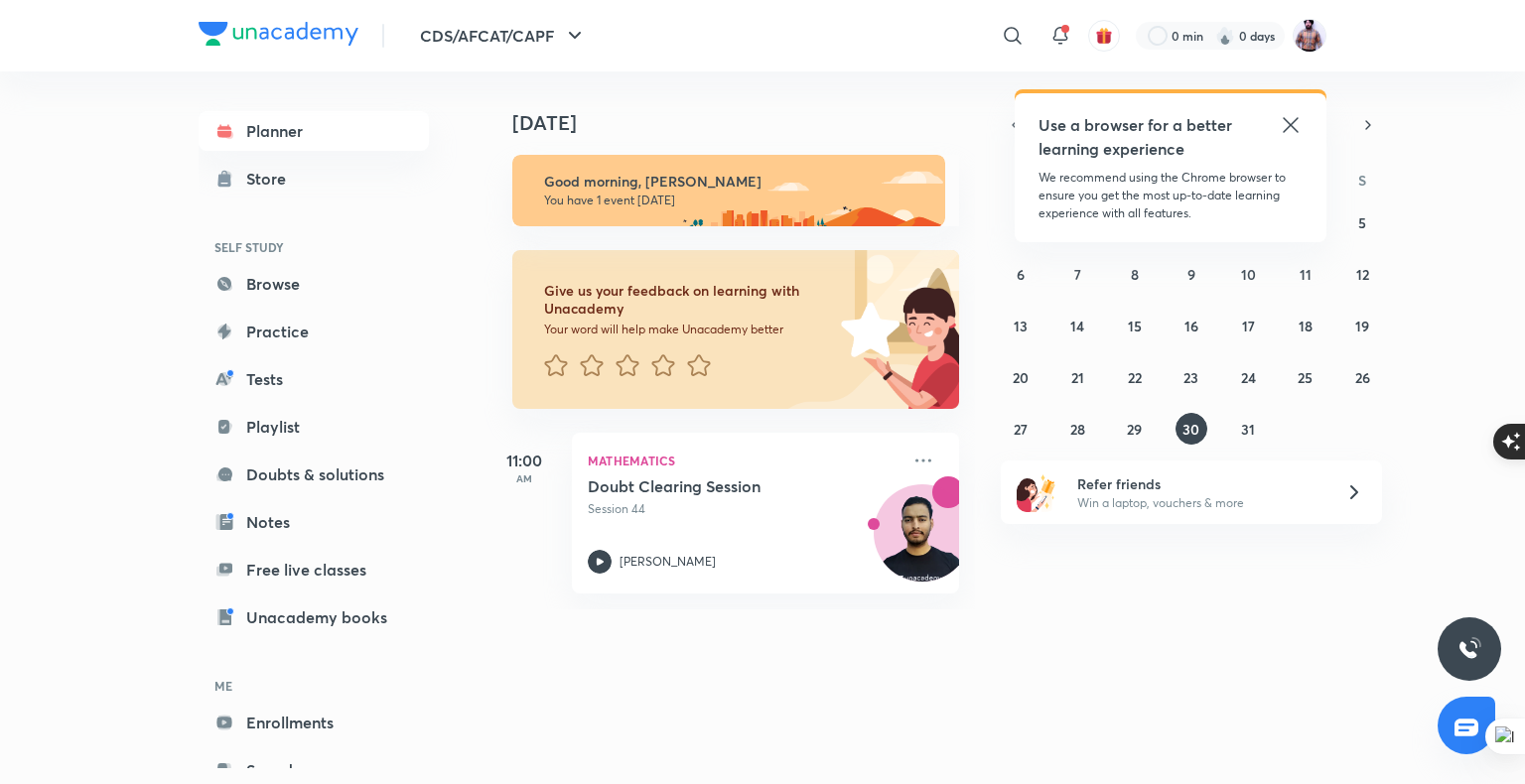 click at bounding box center [1469, 649] 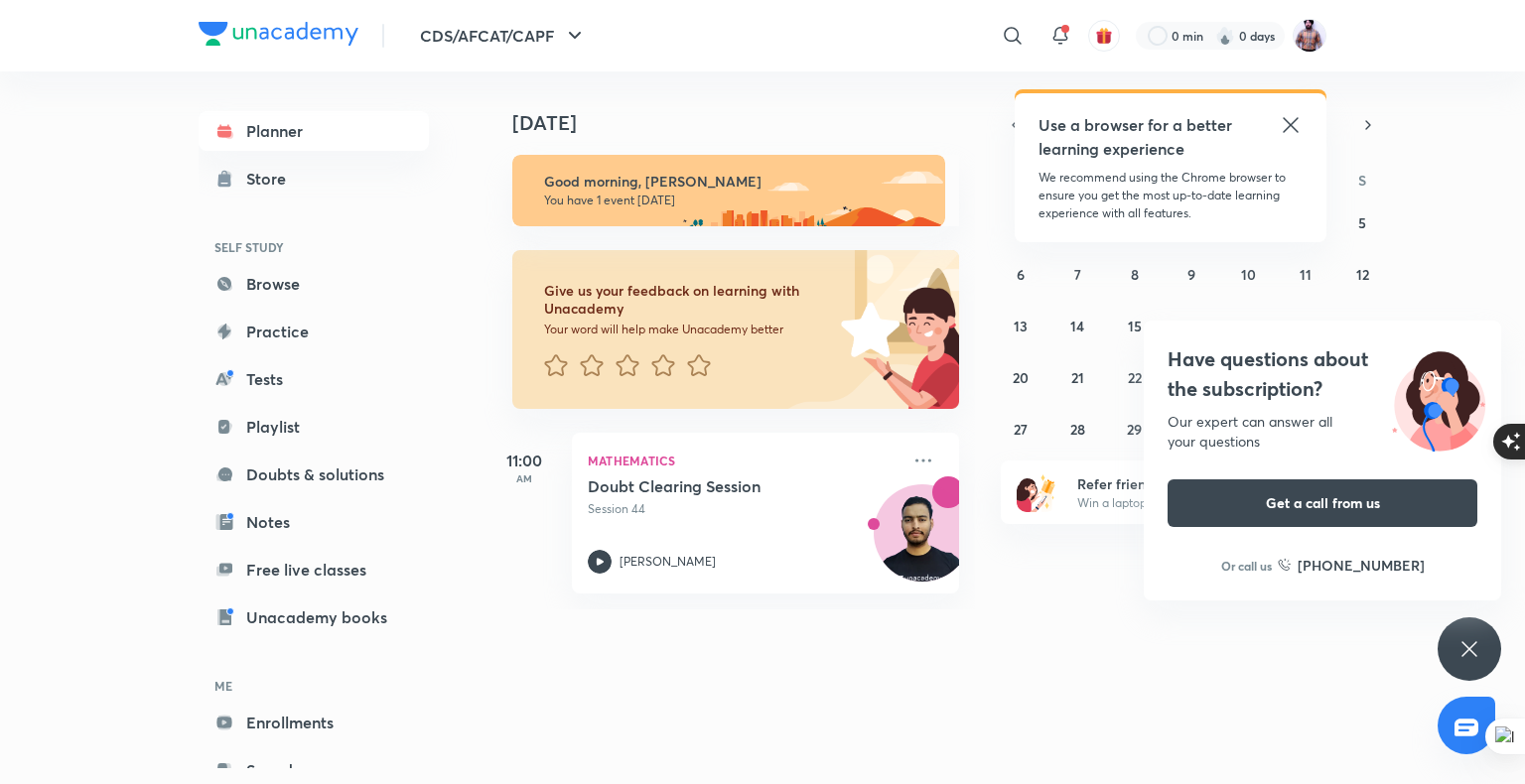 click 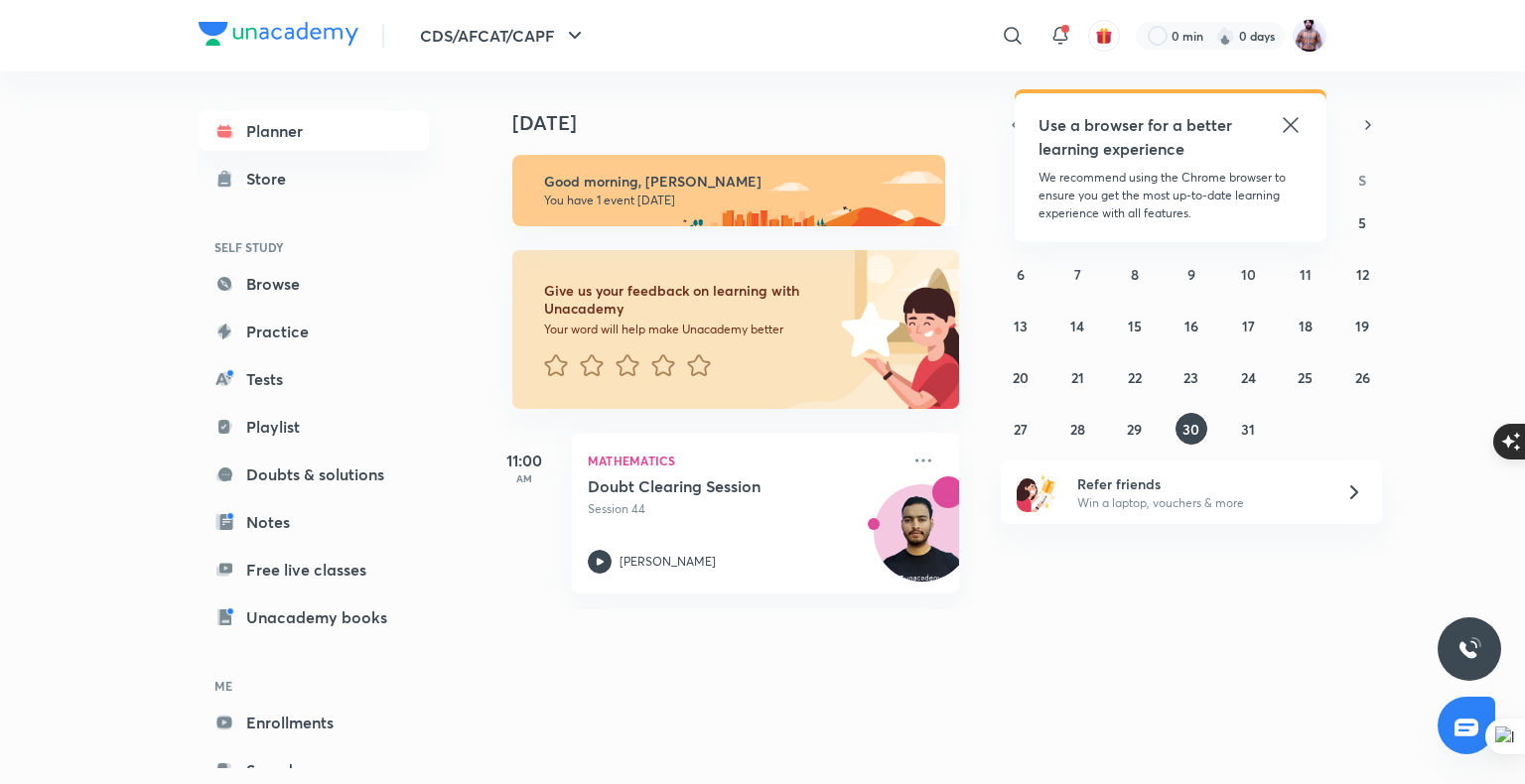 click 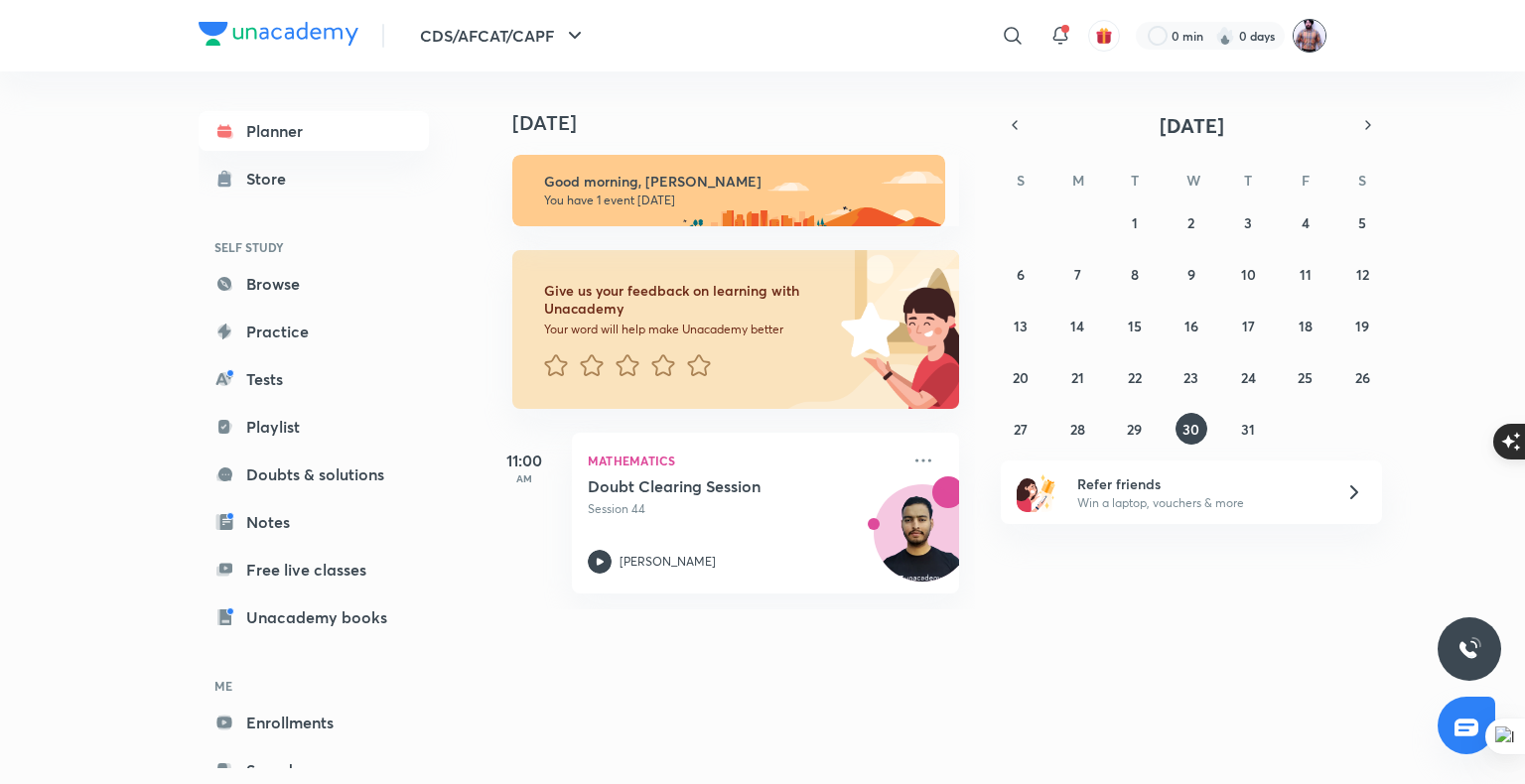 click at bounding box center [1310, 36] 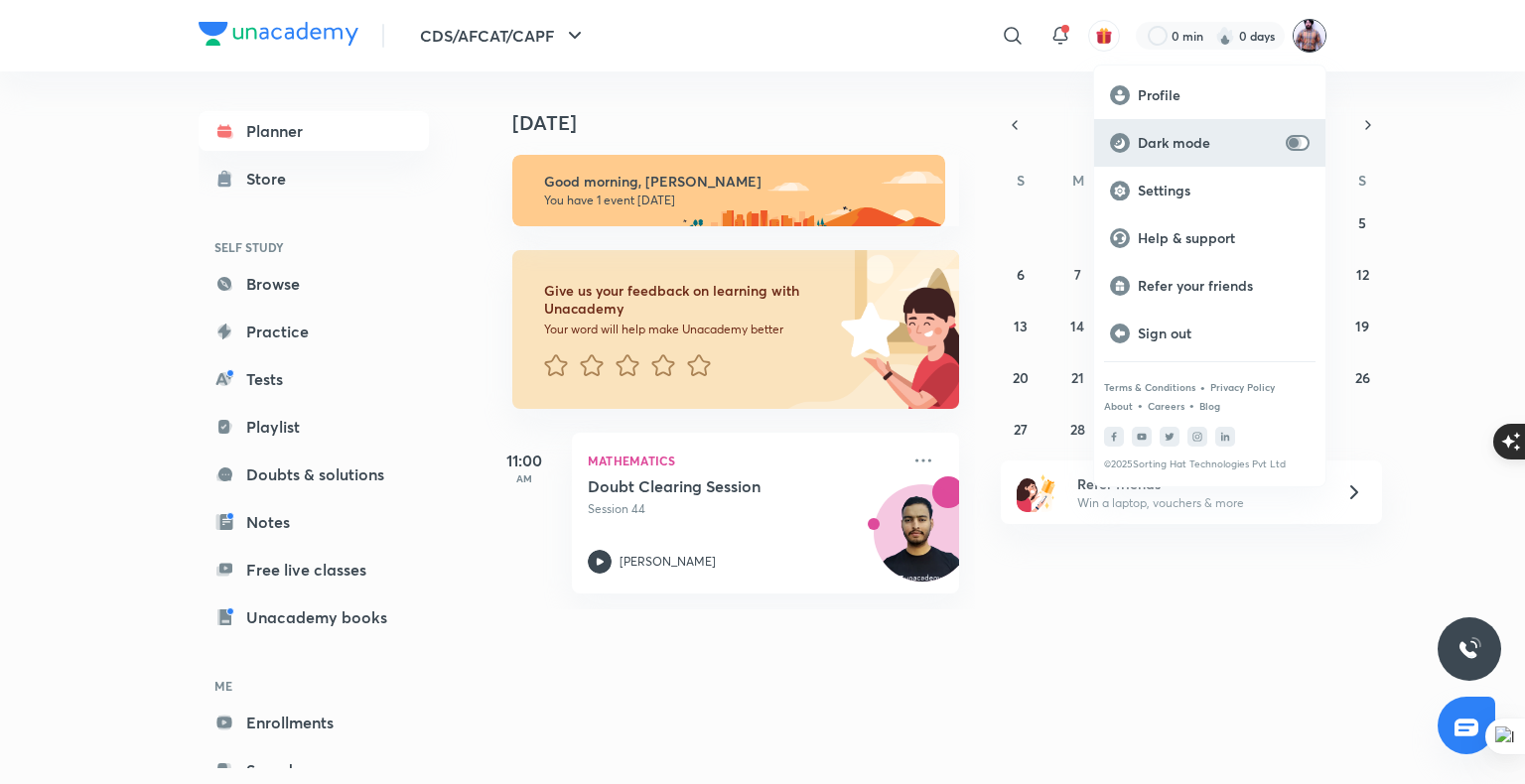 click at bounding box center [1294, 143] 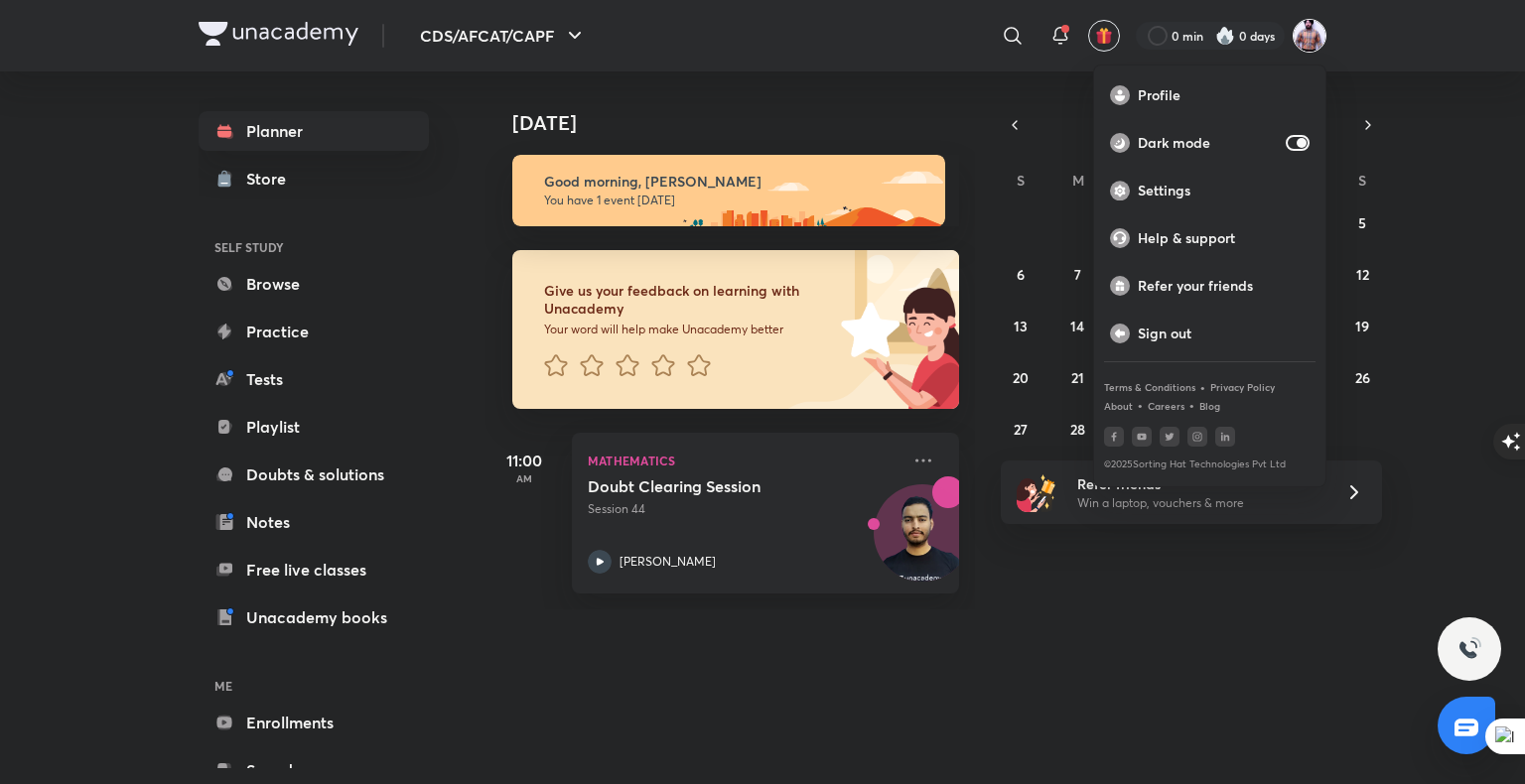 click at bounding box center [762, 392] 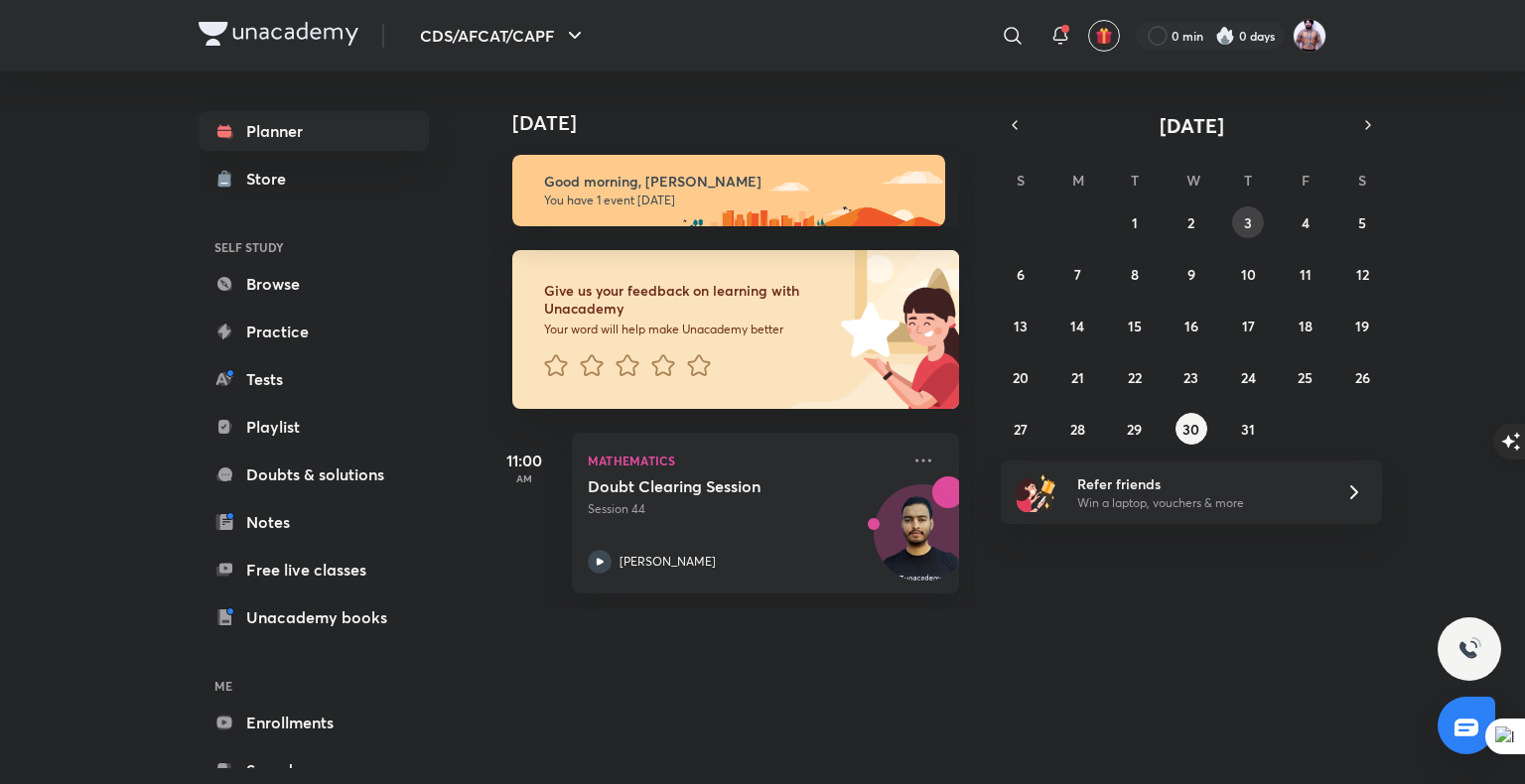 click on "3" at bounding box center [1248, 222] 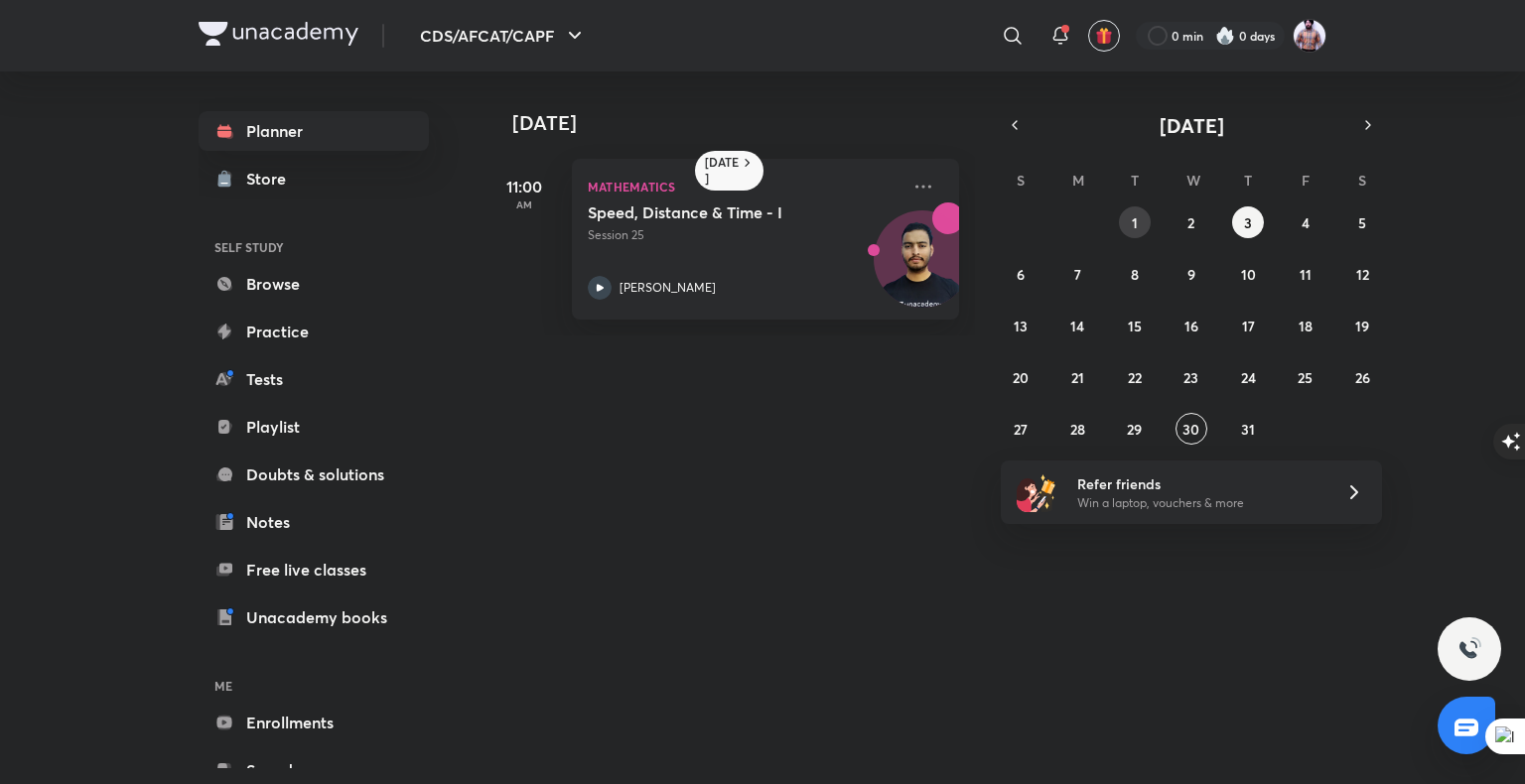 click on "1" at bounding box center (1135, 222) 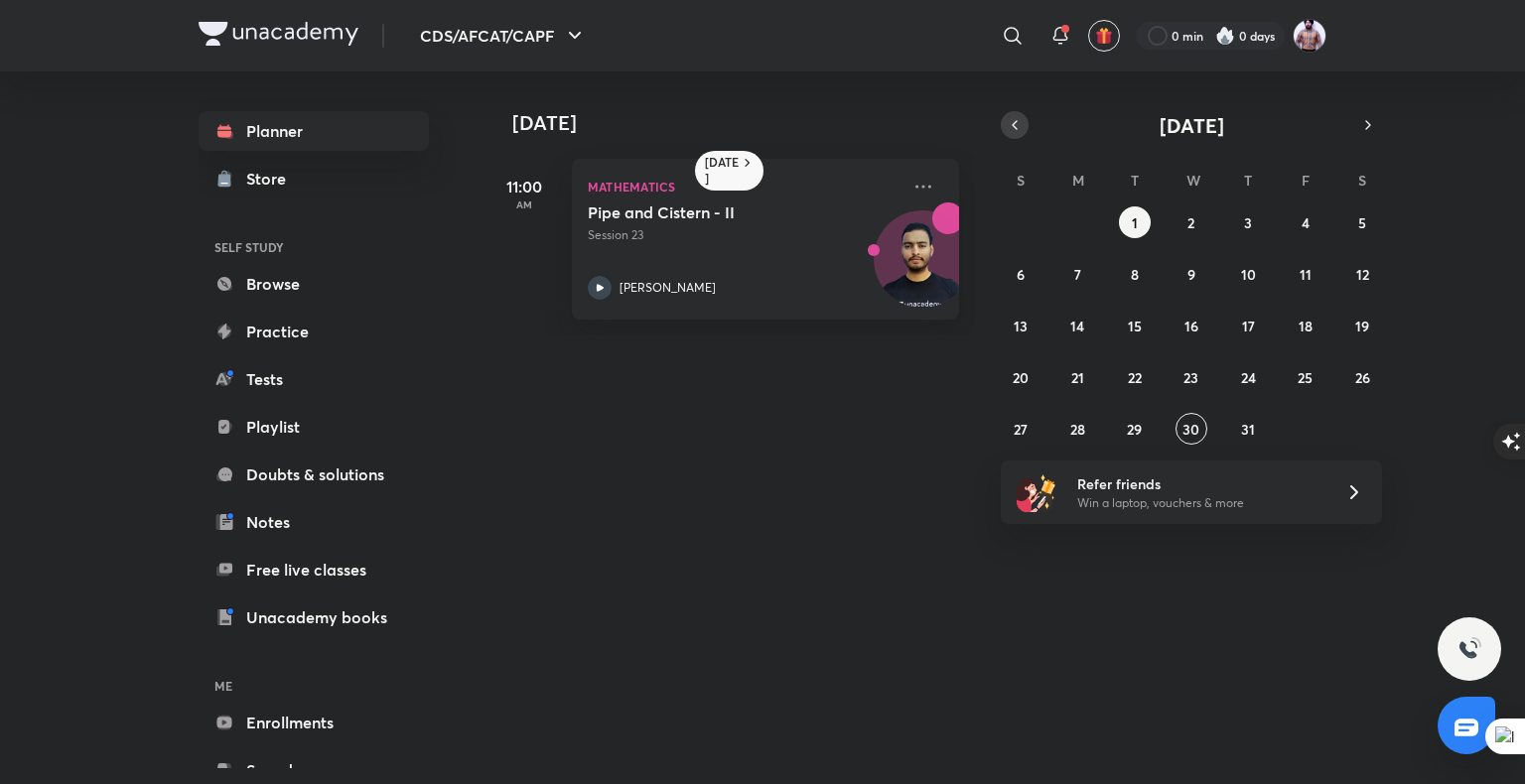 click 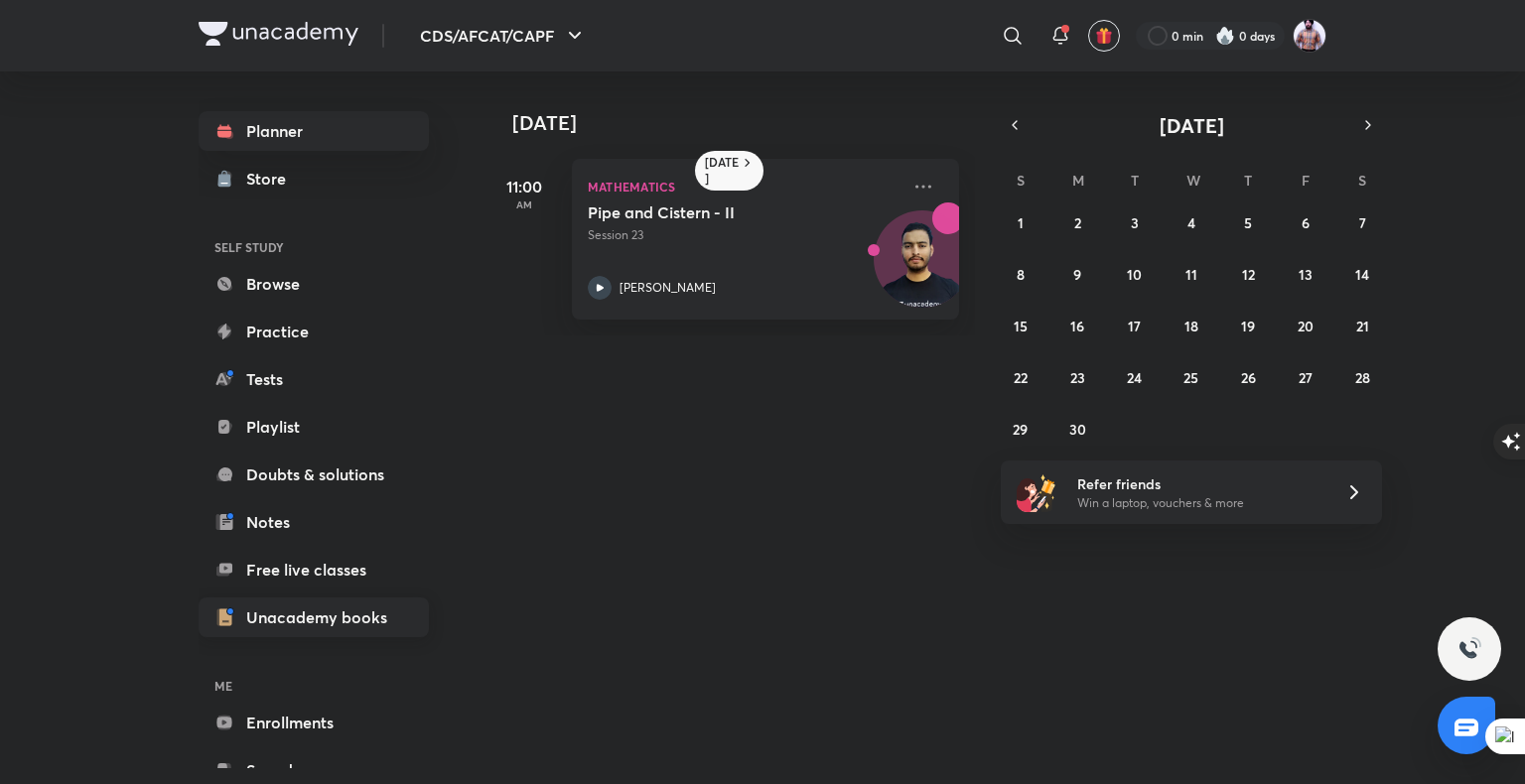 click on "Unacademy books" at bounding box center (314, 617) 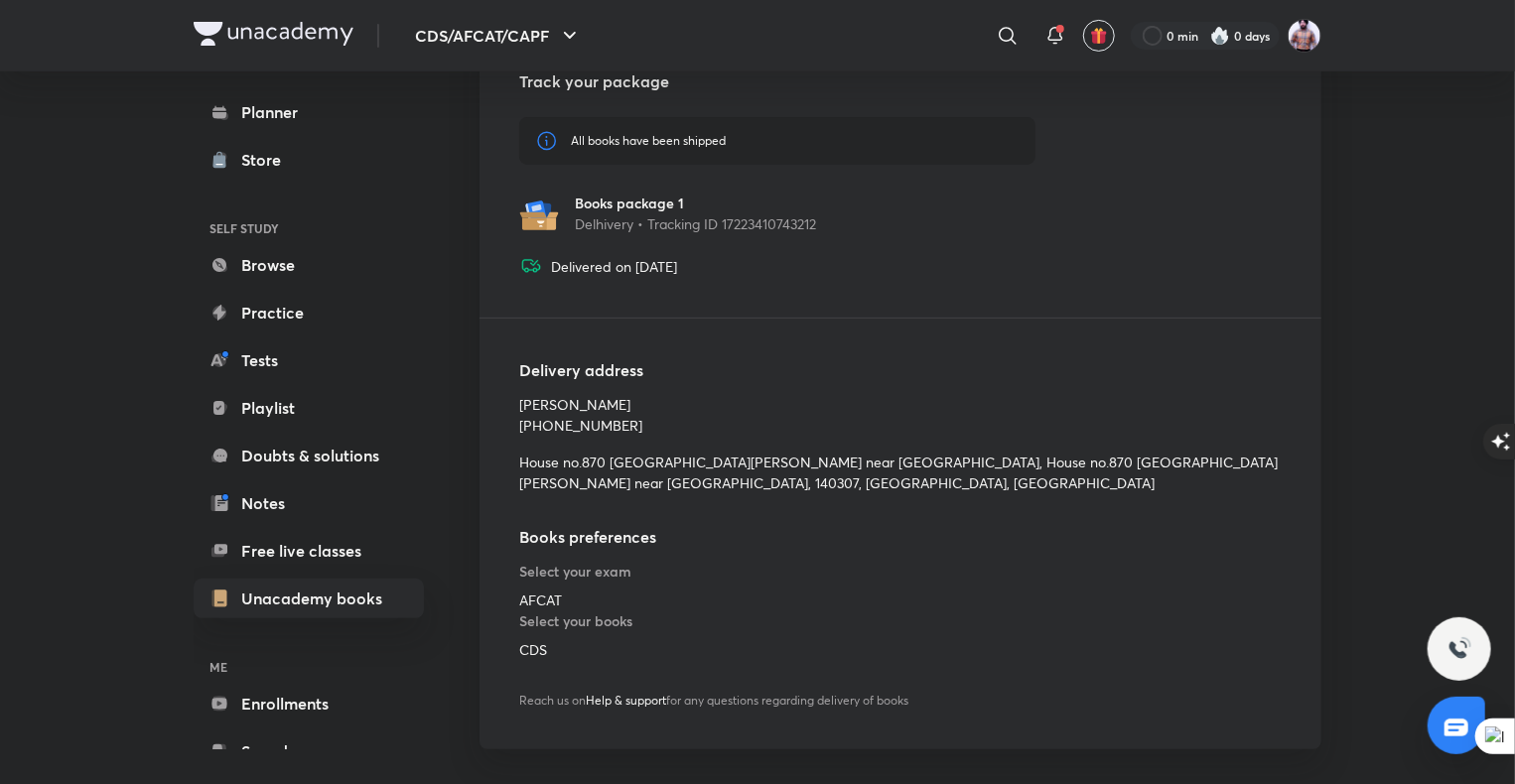 scroll, scrollTop: 295, scrollLeft: 0, axis: vertical 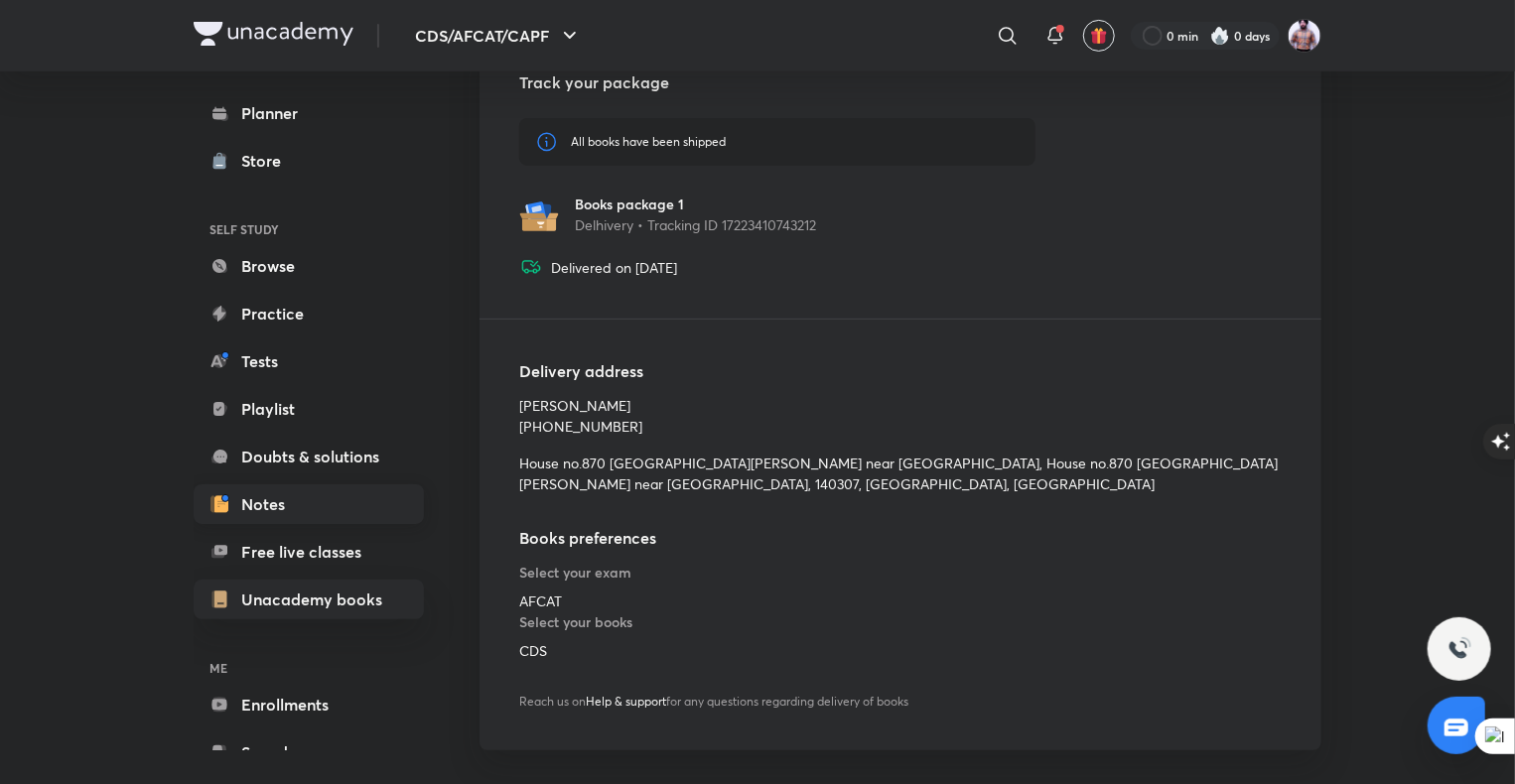 click on "Notes" at bounding box center [309, 504] 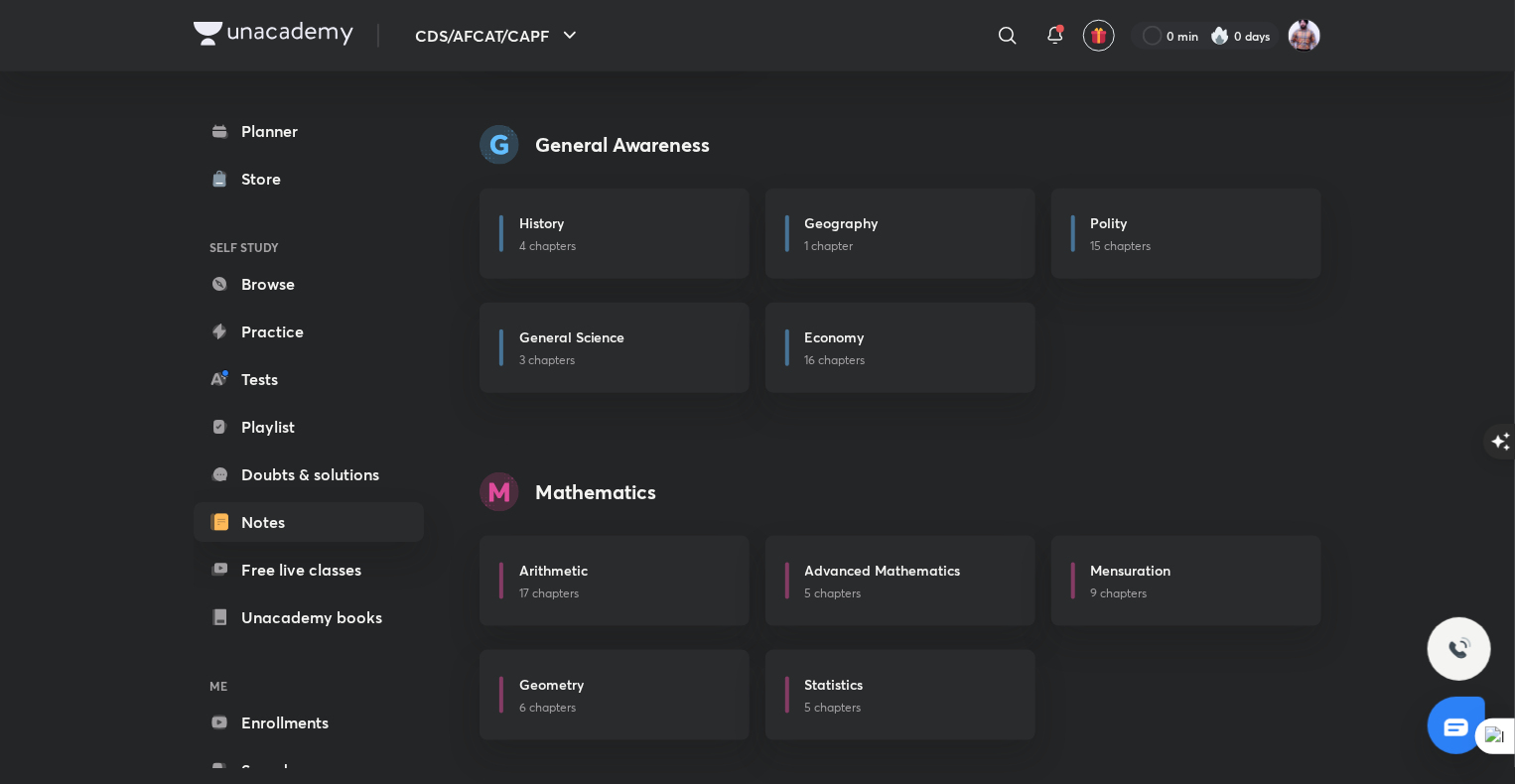 scroll, scrollTop: 1026, scrollLeft: 0, axis: vertical 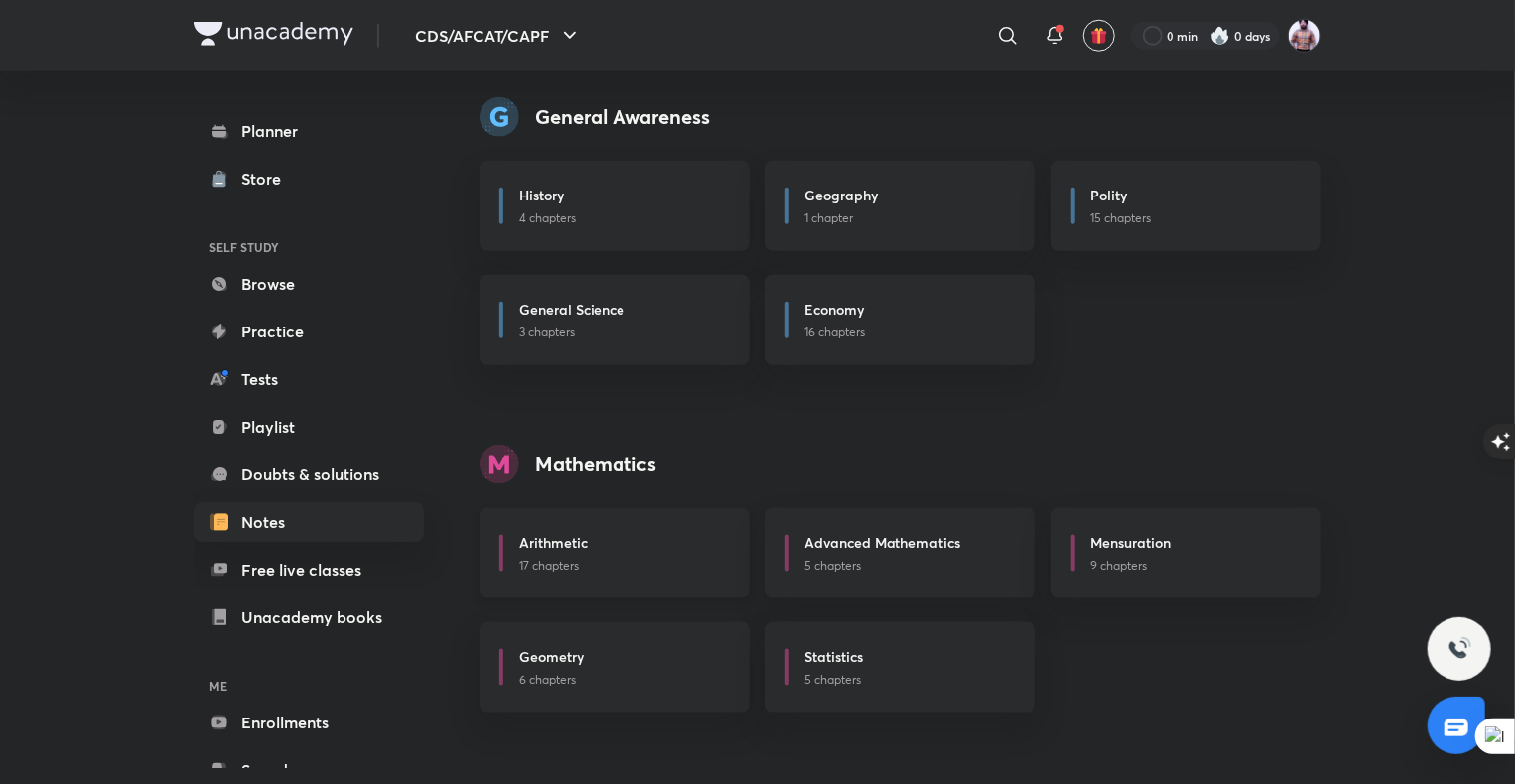 click on "Arithmetic" at bounding box center [622, 544] 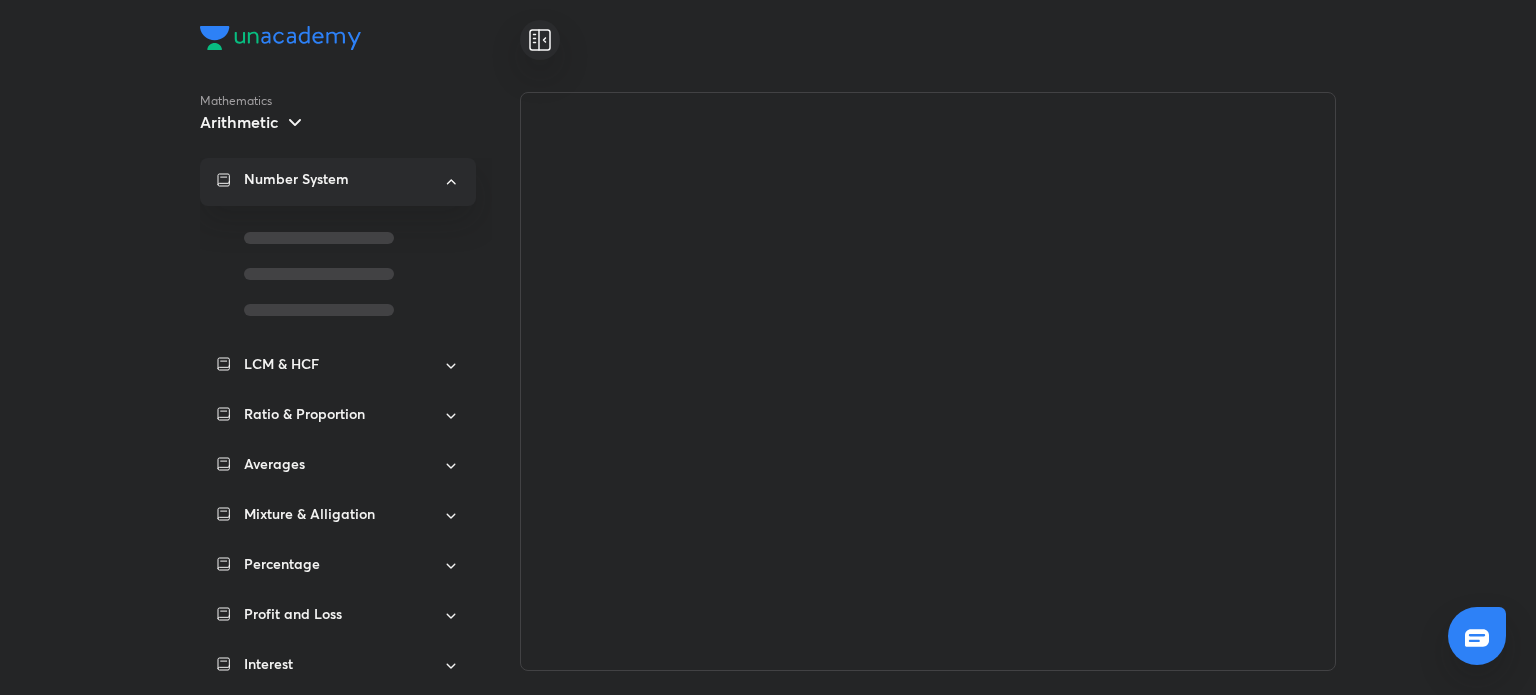 scroll, scrollTop: 0, scrollLeft: 0, axis: both 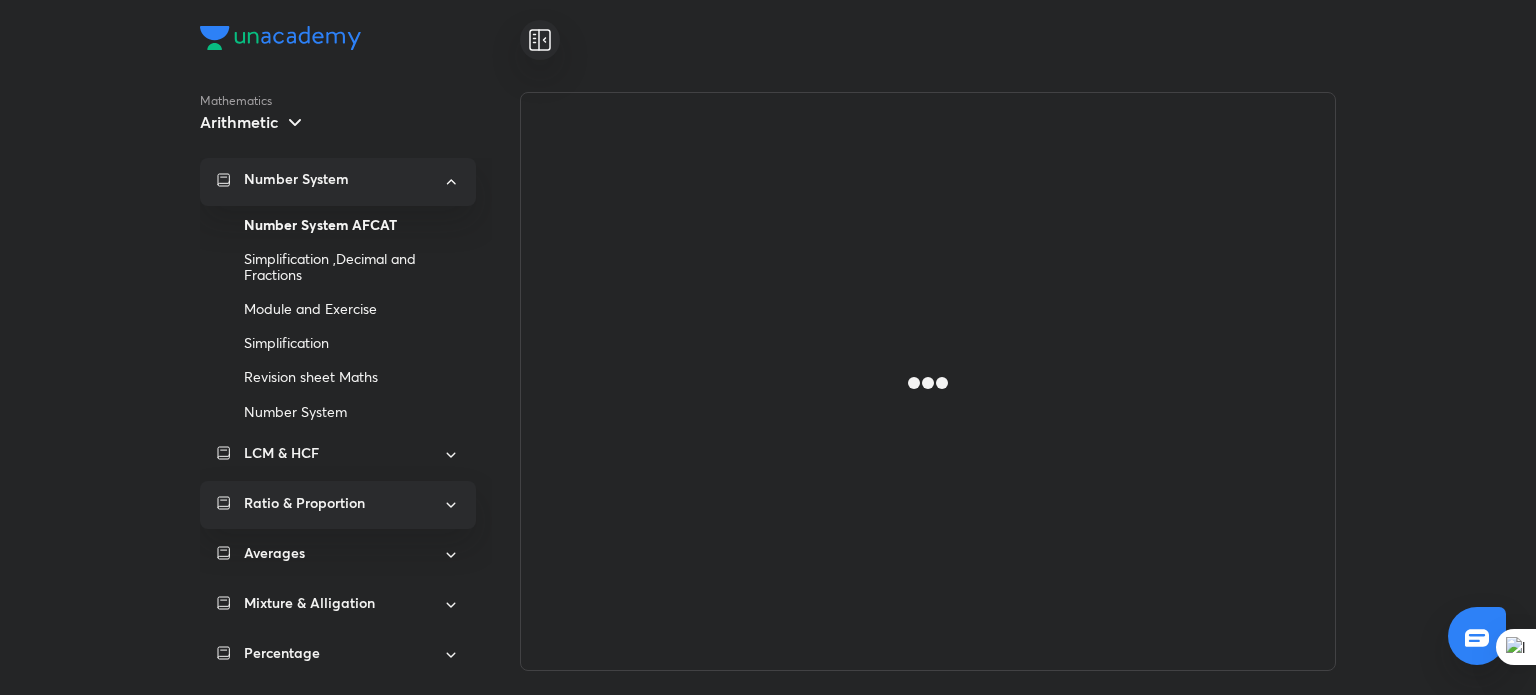 click on "Ratio & Proportion" at bounding box center (338, 505) 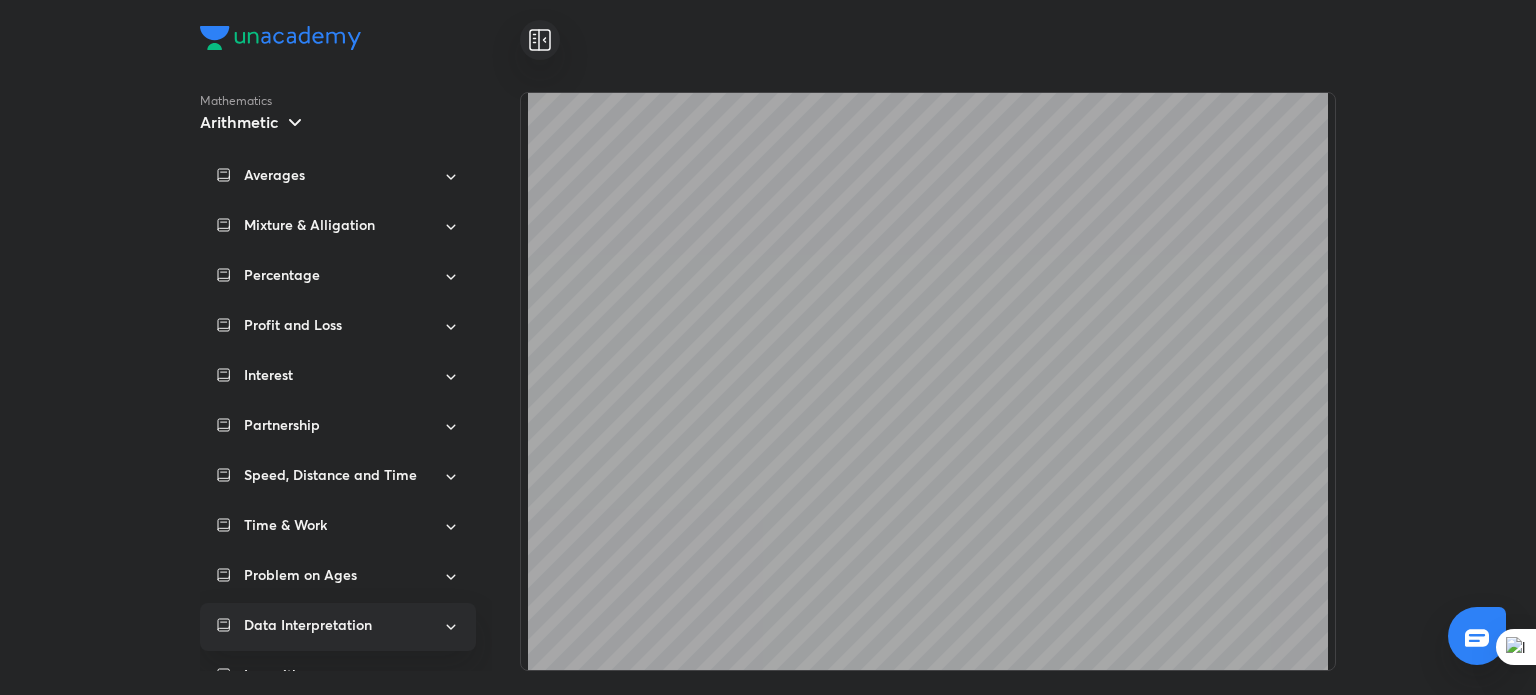 scroll, scrollTop: 424, scrollLeft: 0, axis: vertical 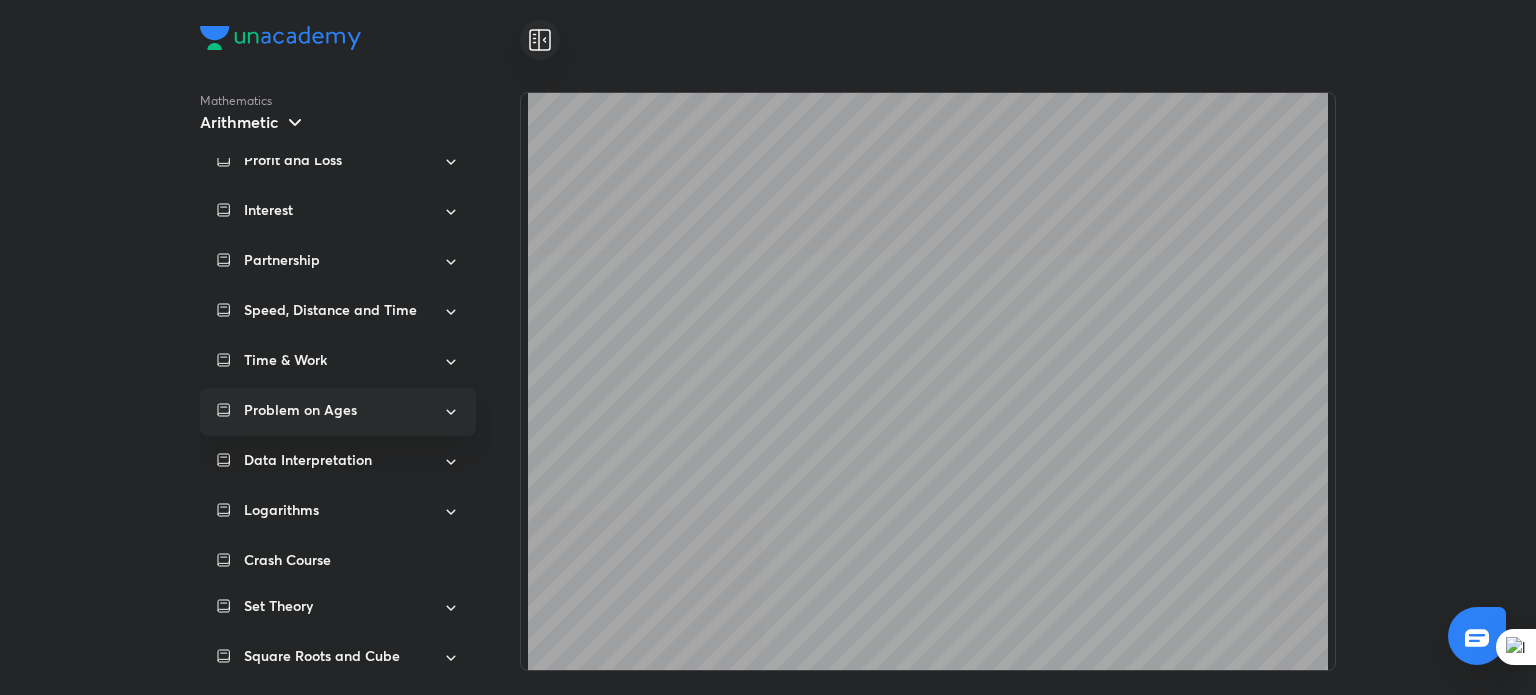 click on "Problem on Ages" at bounding box center [338, 412] 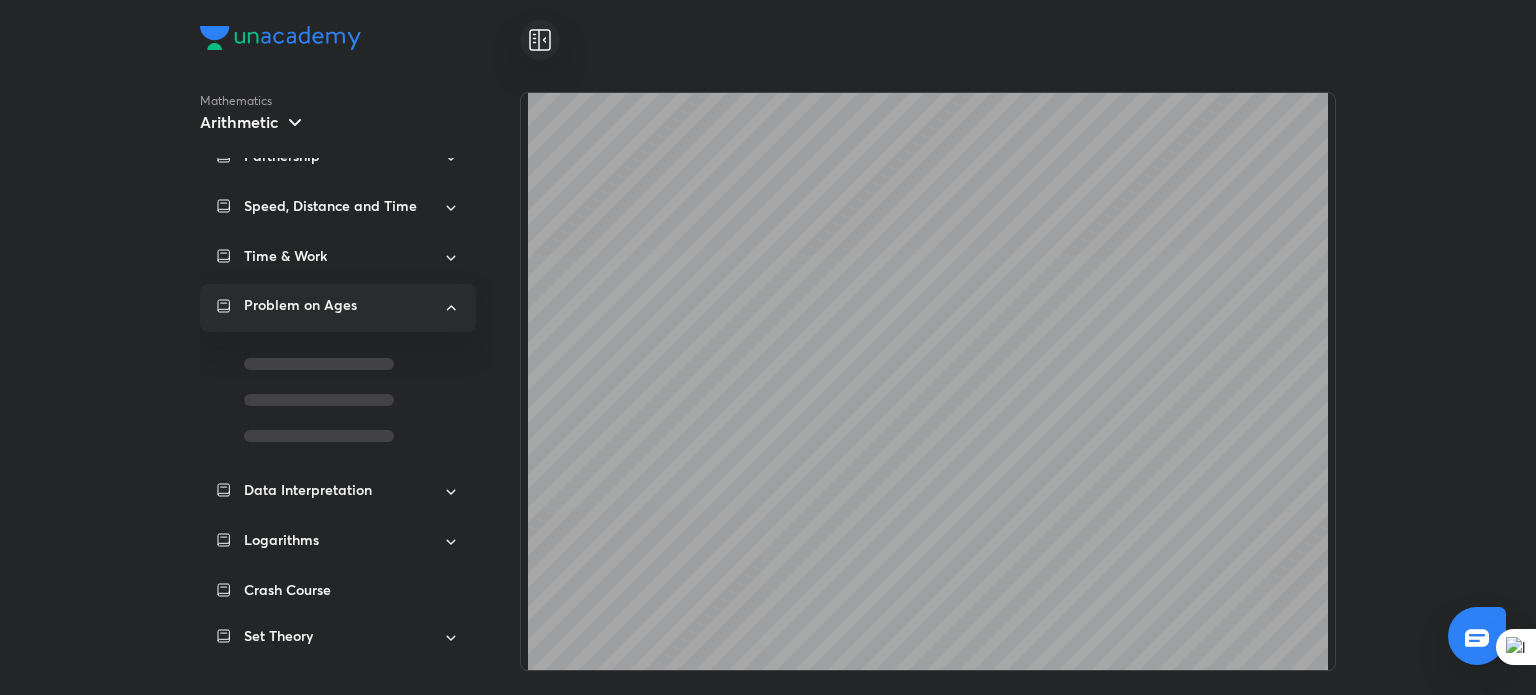 scroll, scrollTop: 320, scrollLeft: 0, axis: vertical 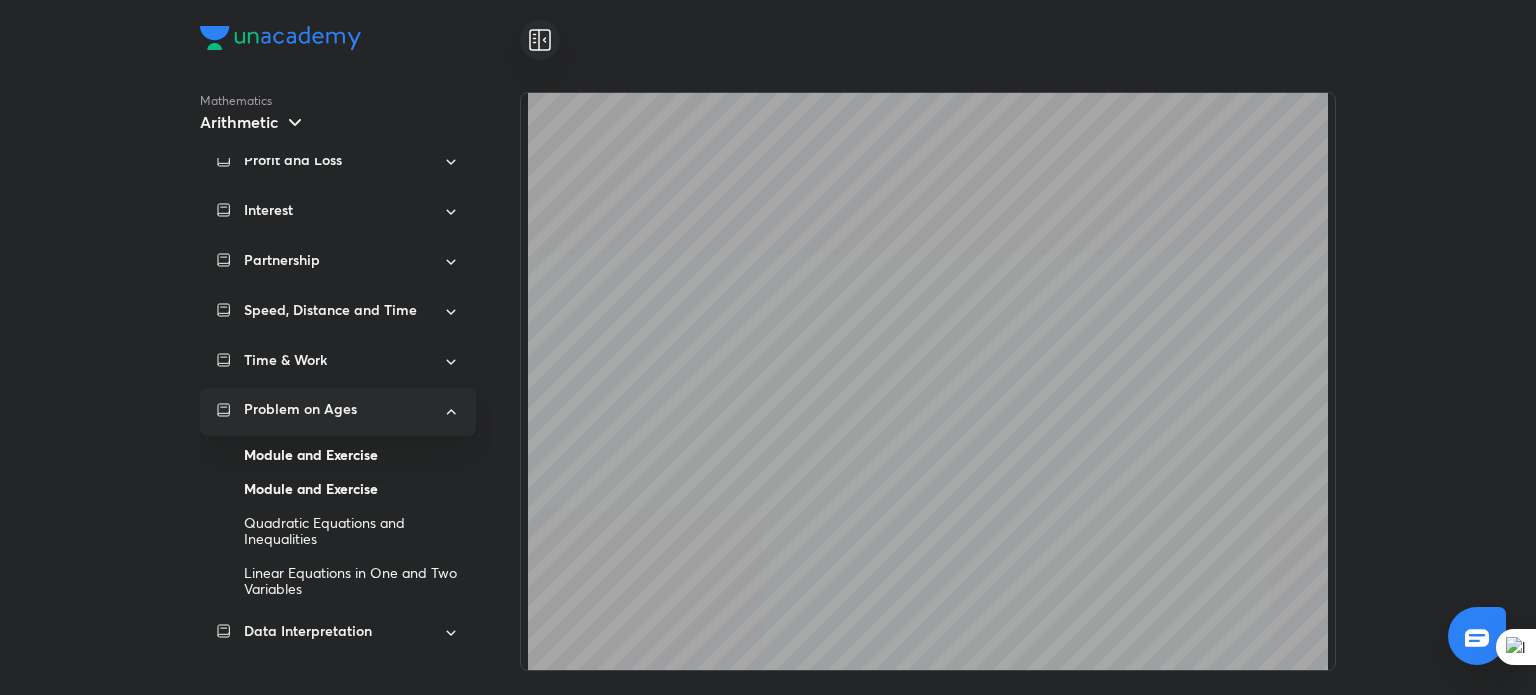 click on "Module and Exercise" at bounding box center [352, 489] 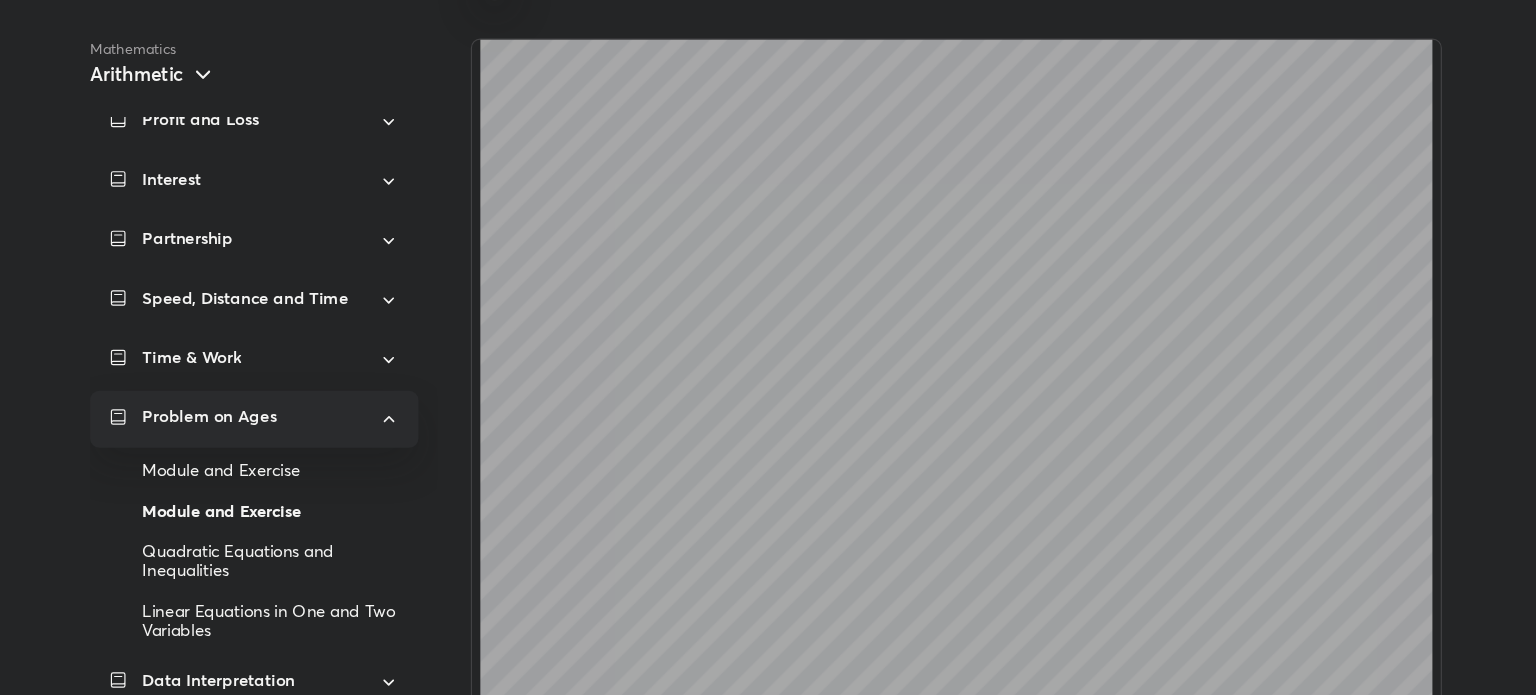 scroll, scrollTop: 1452, scrollLeft: 0, axis: vertical 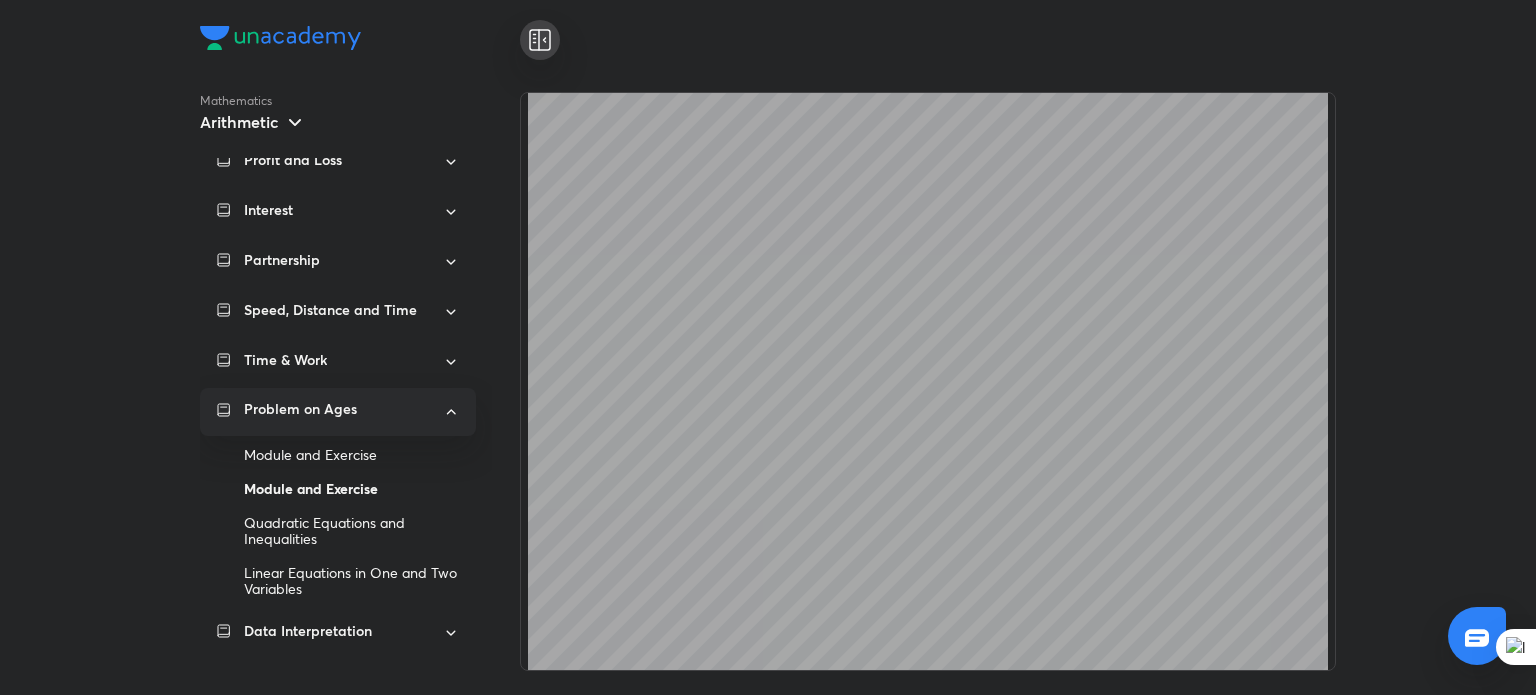 click 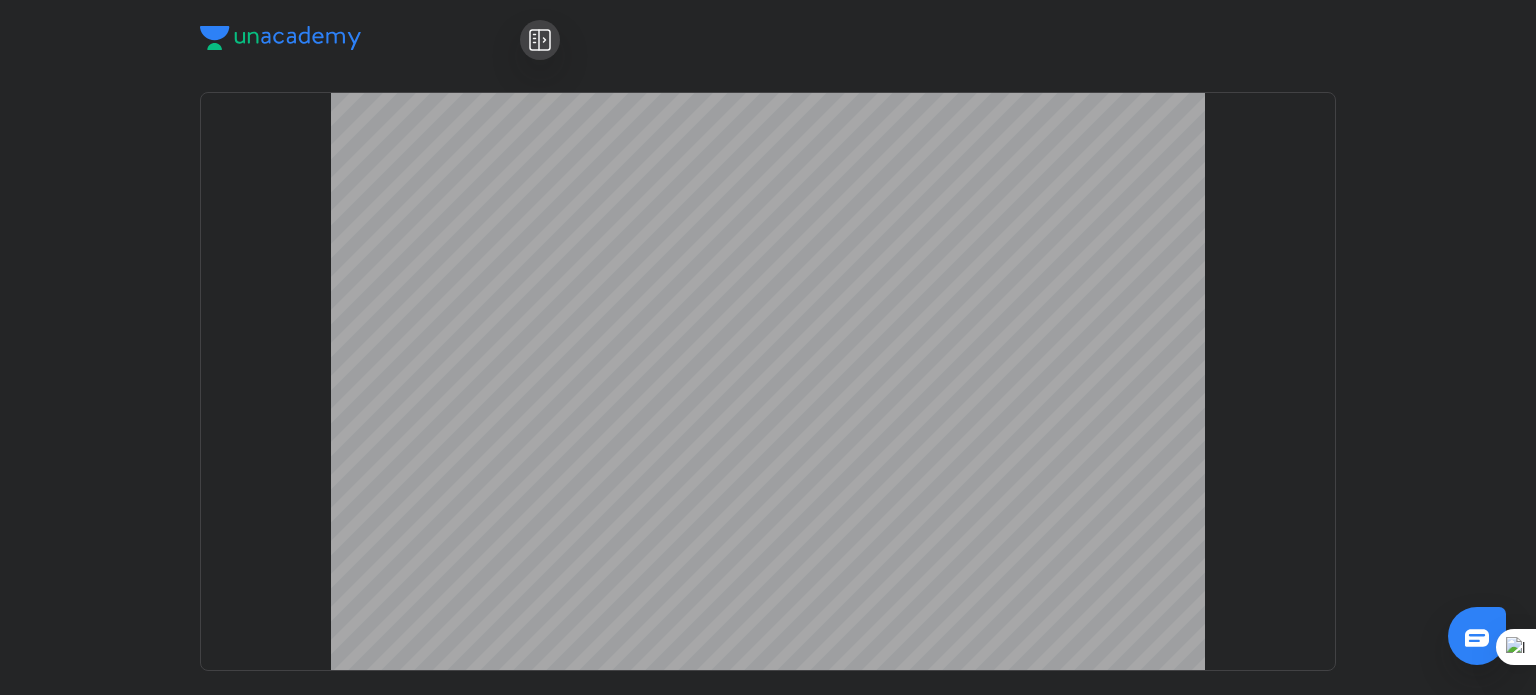 scroll, scrollTop: 416, scrollLeft: 0, axis: vertical 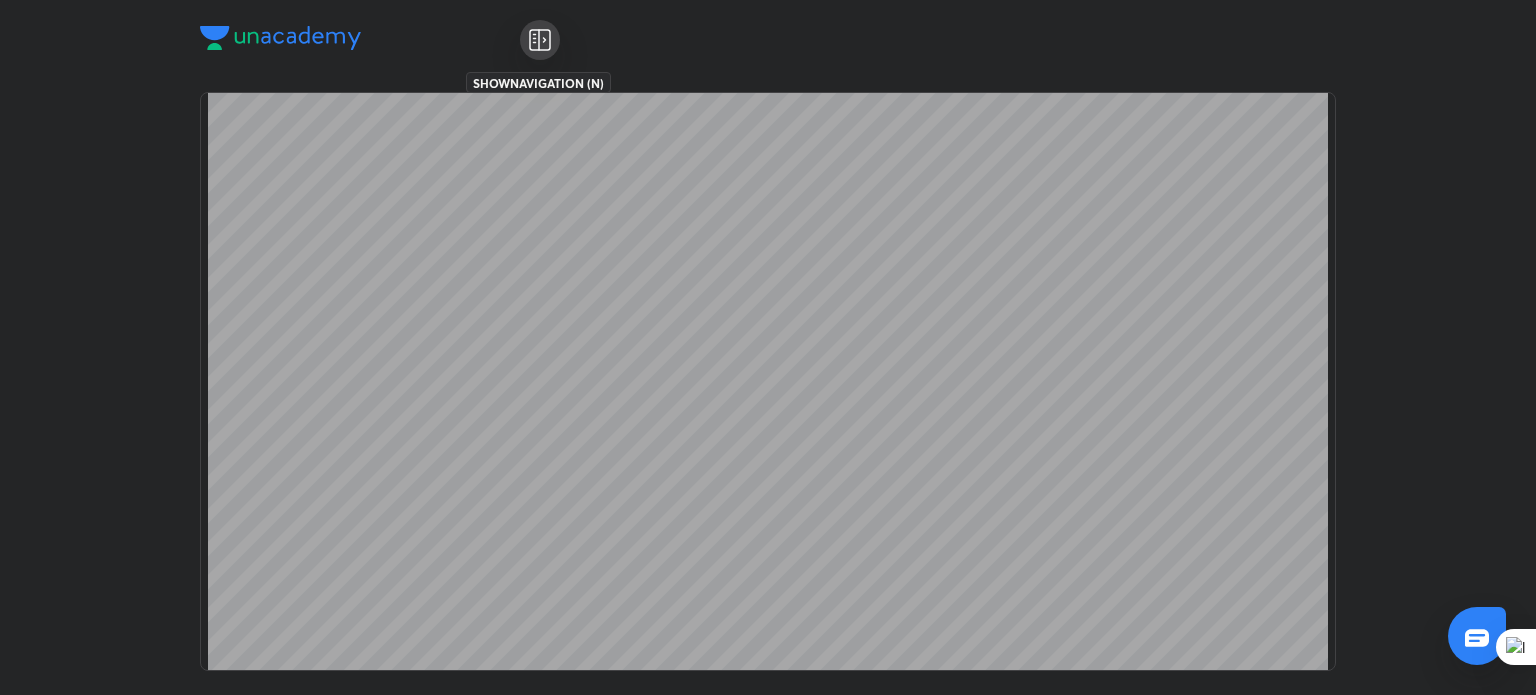 click 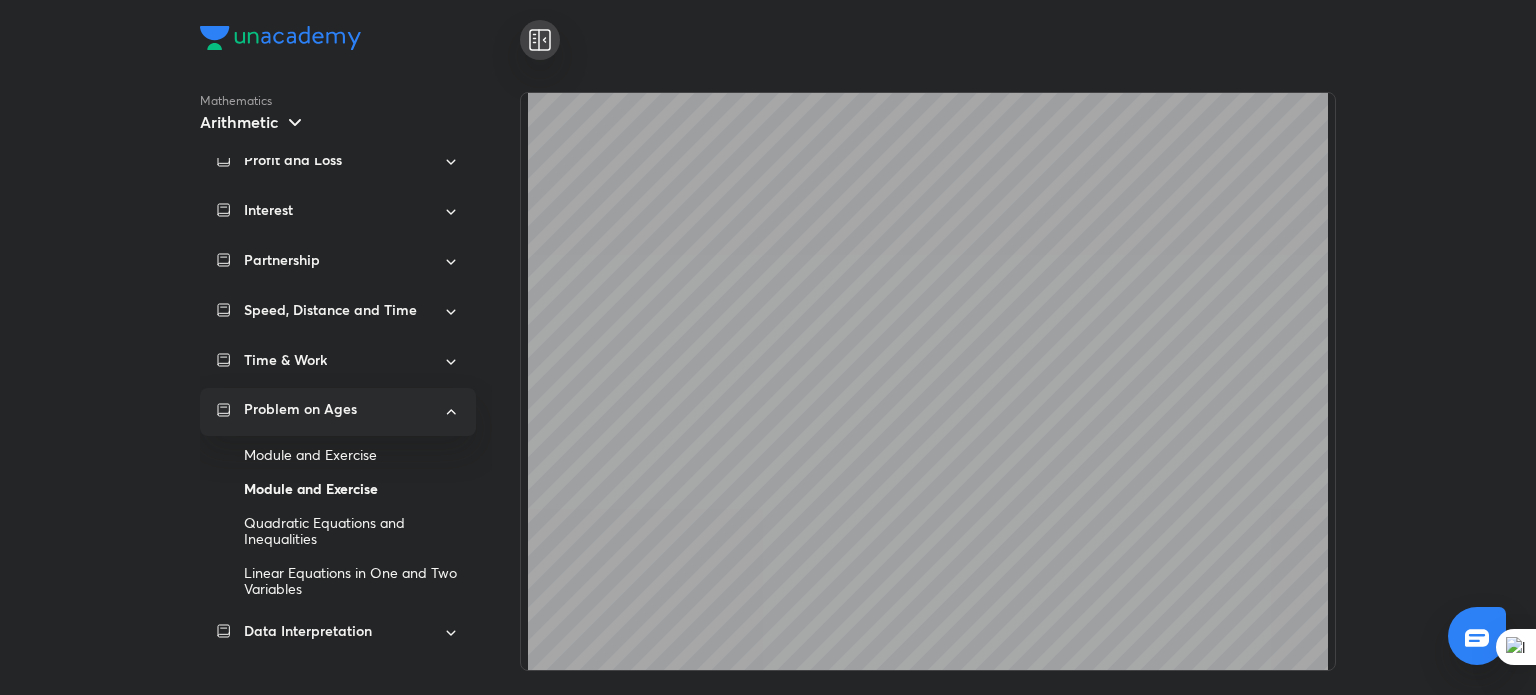 scroll, scrollTop: 516, scrollLeft: 0, axis: vertical 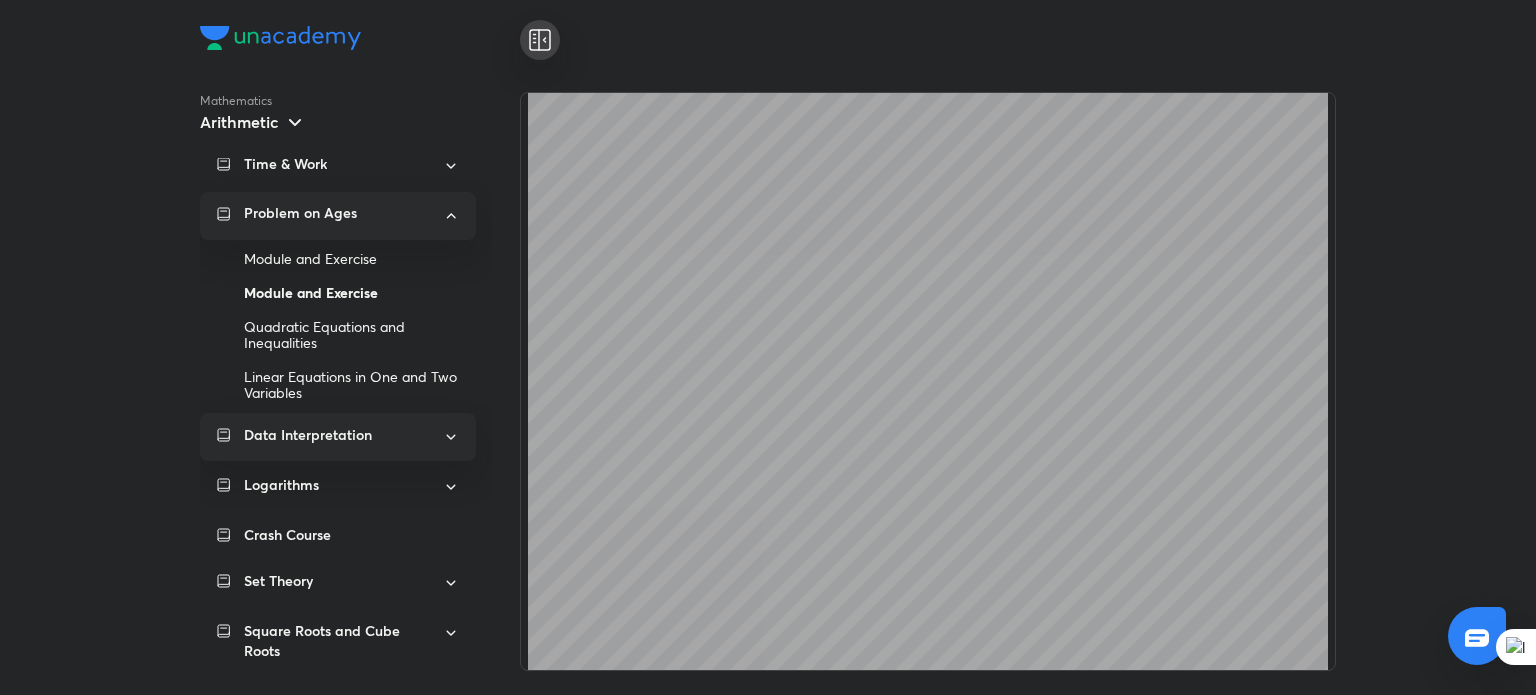 click on "Data Interpretation" at bounding box center (337, 435) 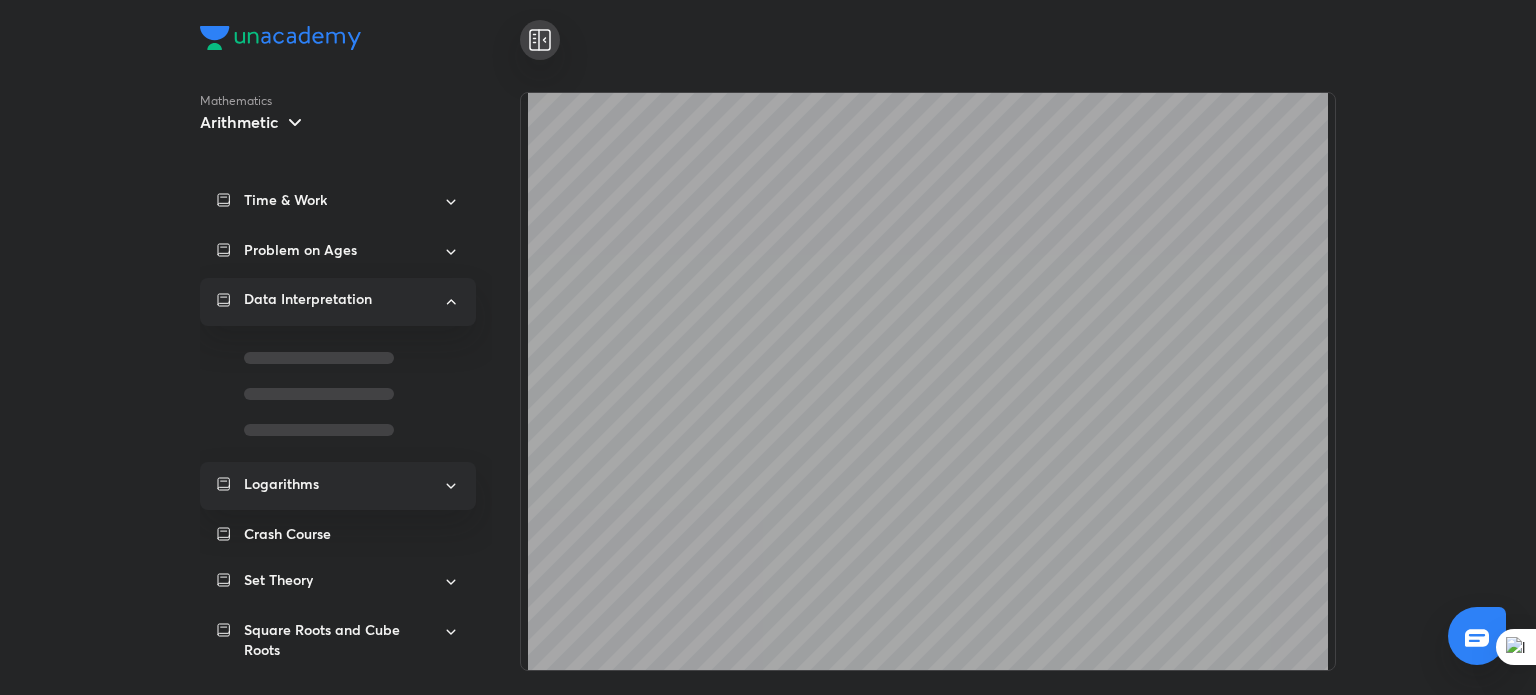 scroll, scrollTop: 416, scrollLeft: 0, axis: vertical 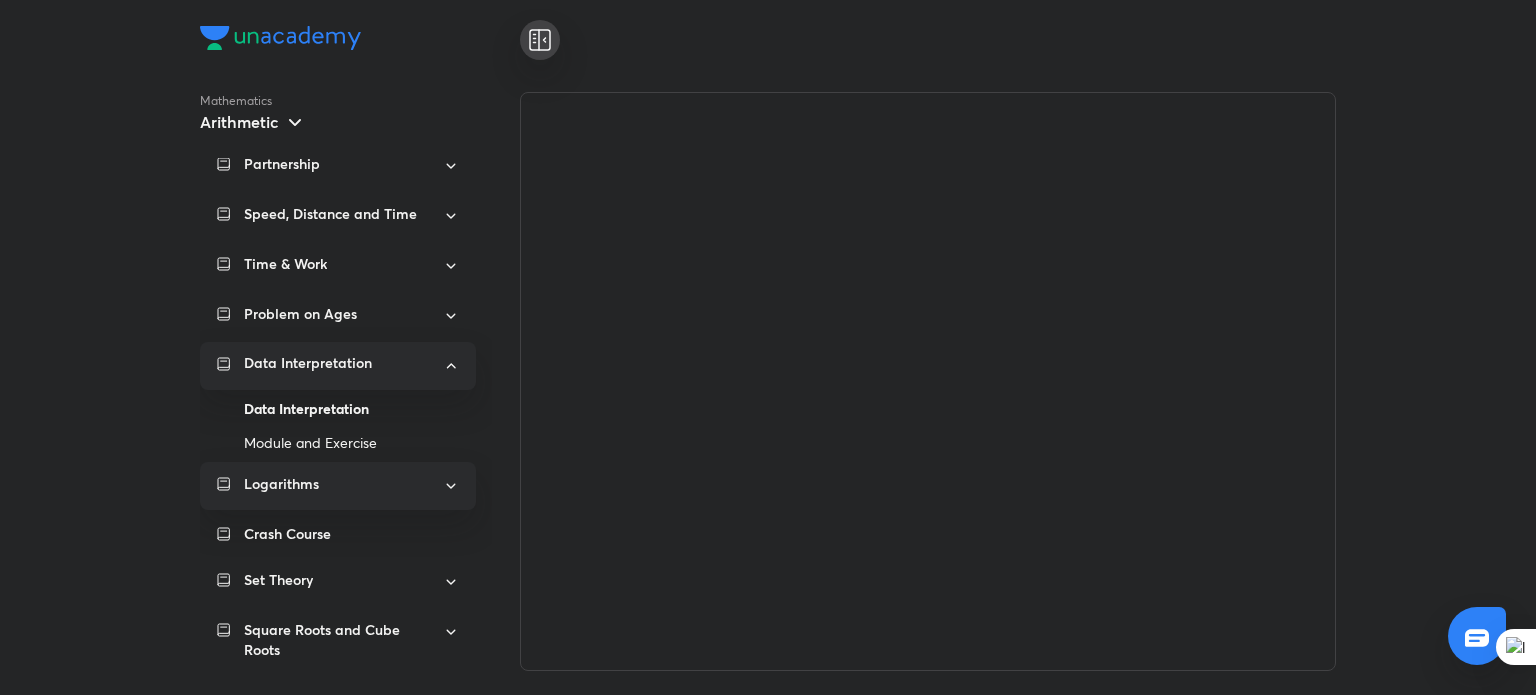 click on "Logarithms" at bounding box center [338, 486] 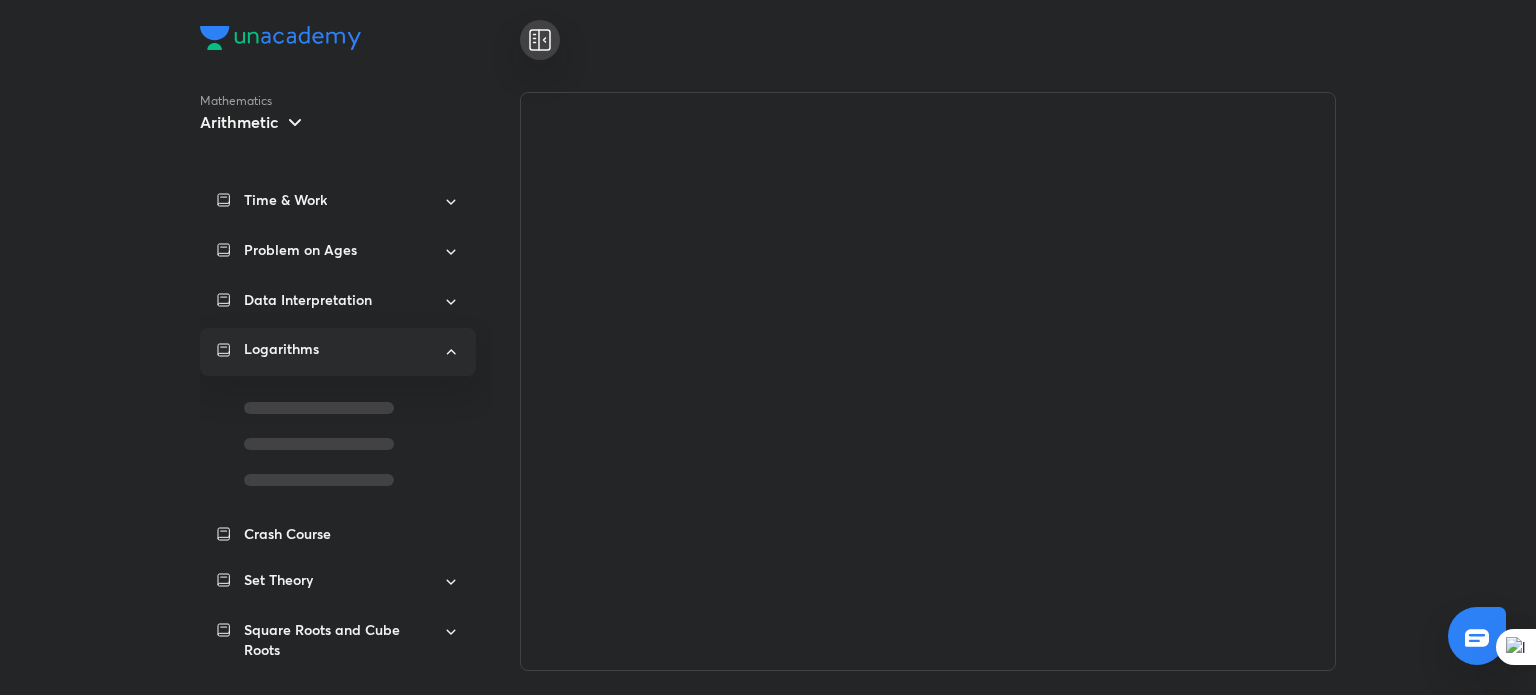 scroll, scrollTop: 416, scrollLeft: 0, axis: vertical 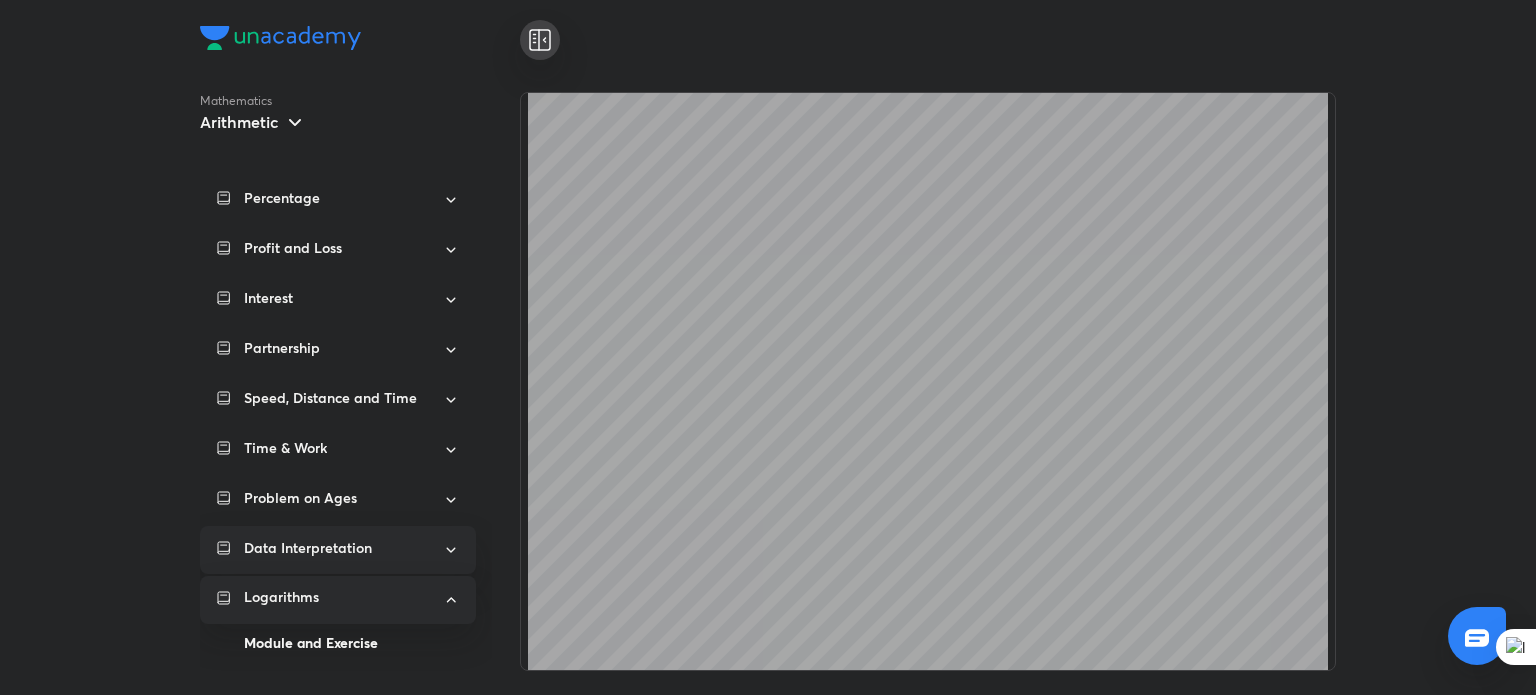 click on "Data Interpretation" at bounding box center (338, 550) 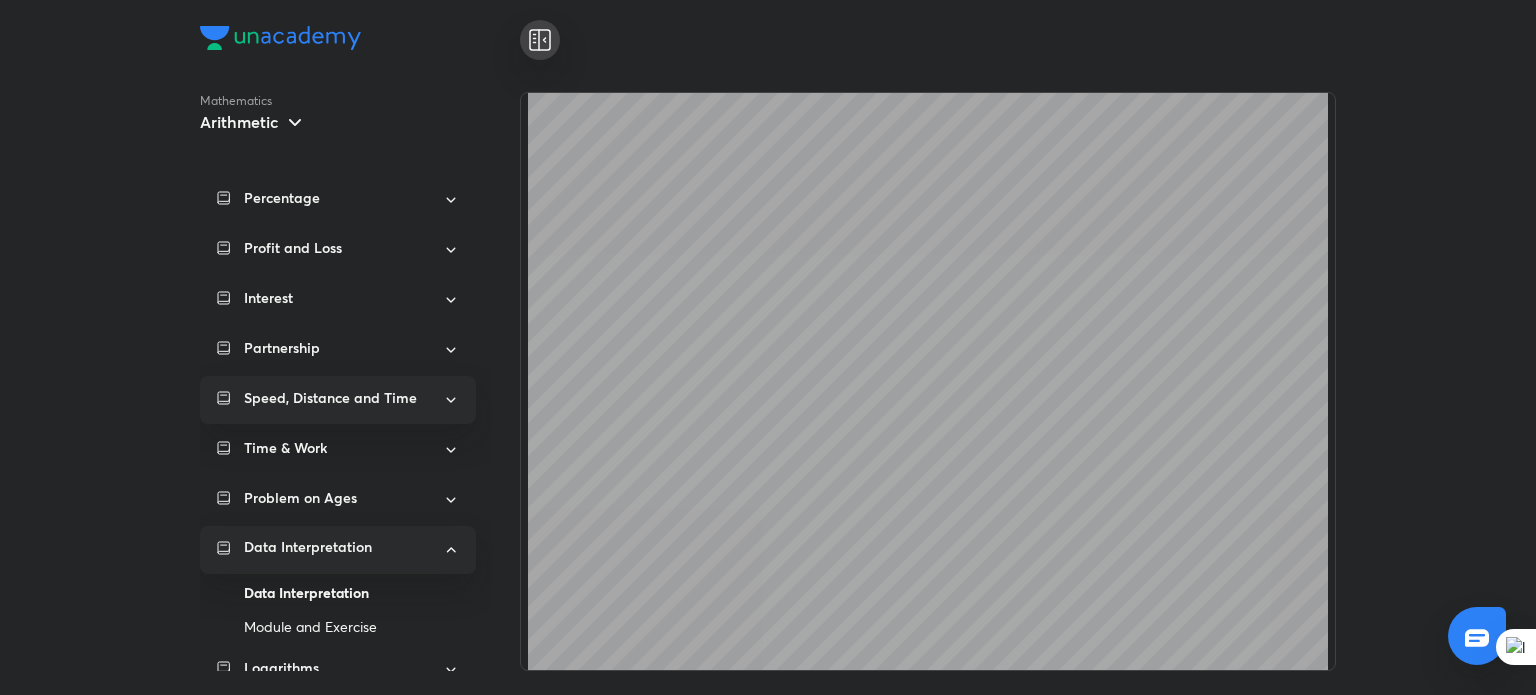 scroll, scrollTop: 0, scrollLeft: 0, axis: both 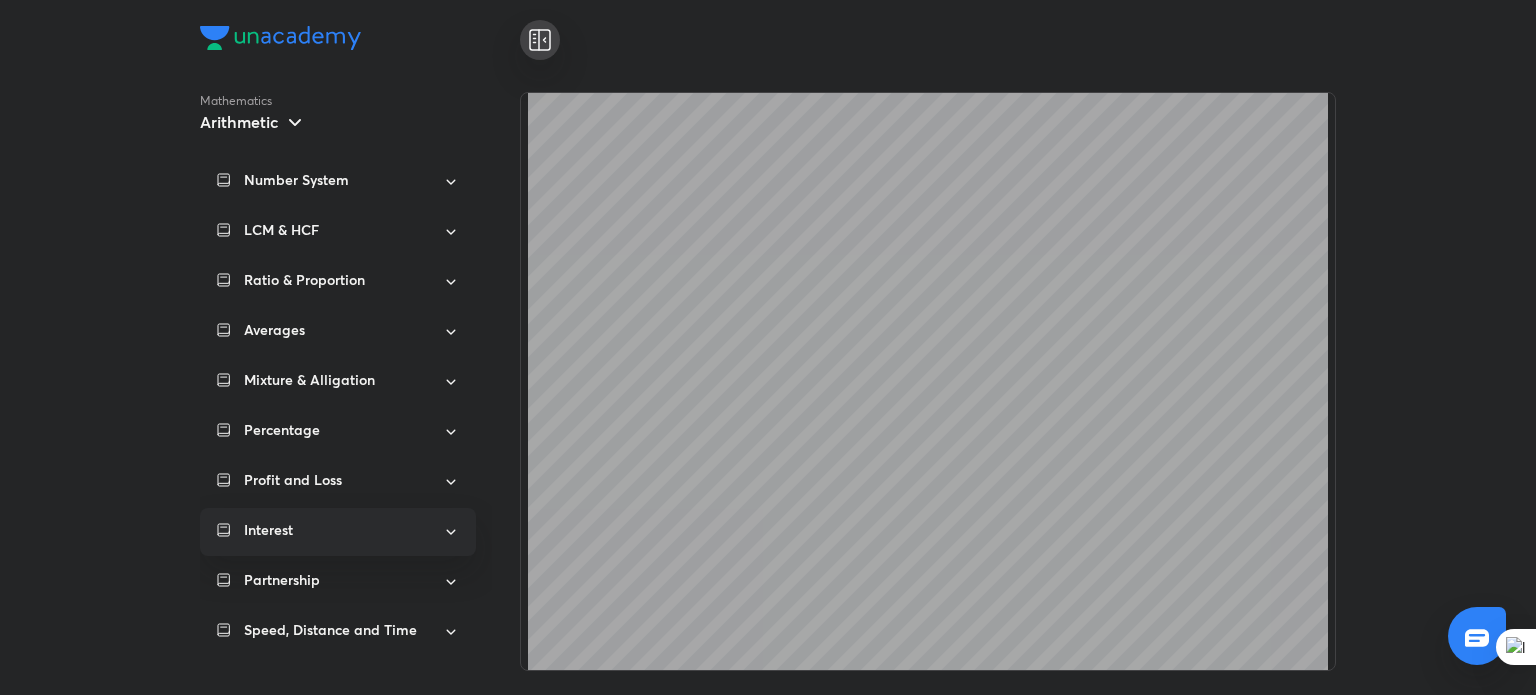 click on "Interest" at bounding box center [337, 530] 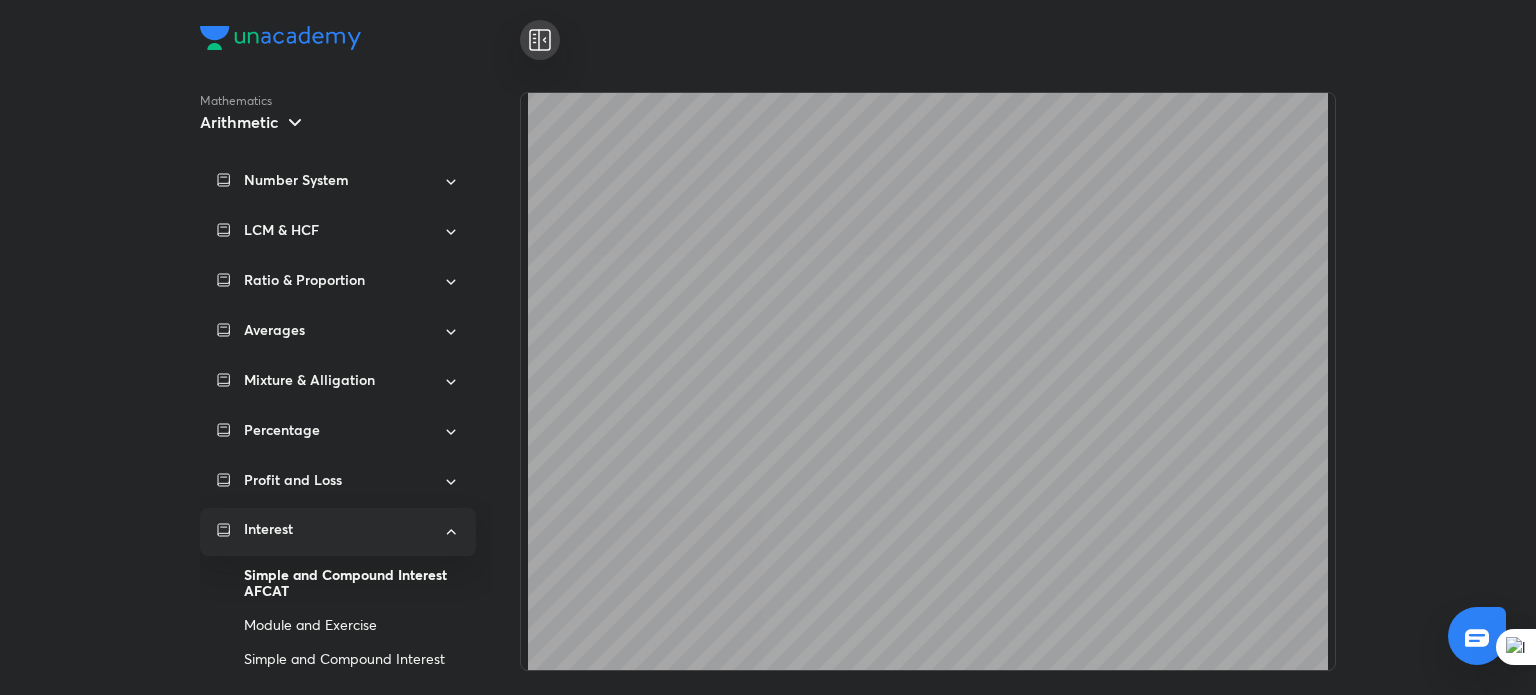 scroll, scrollTop: 404, scrollLeft: 0, axis: vertical 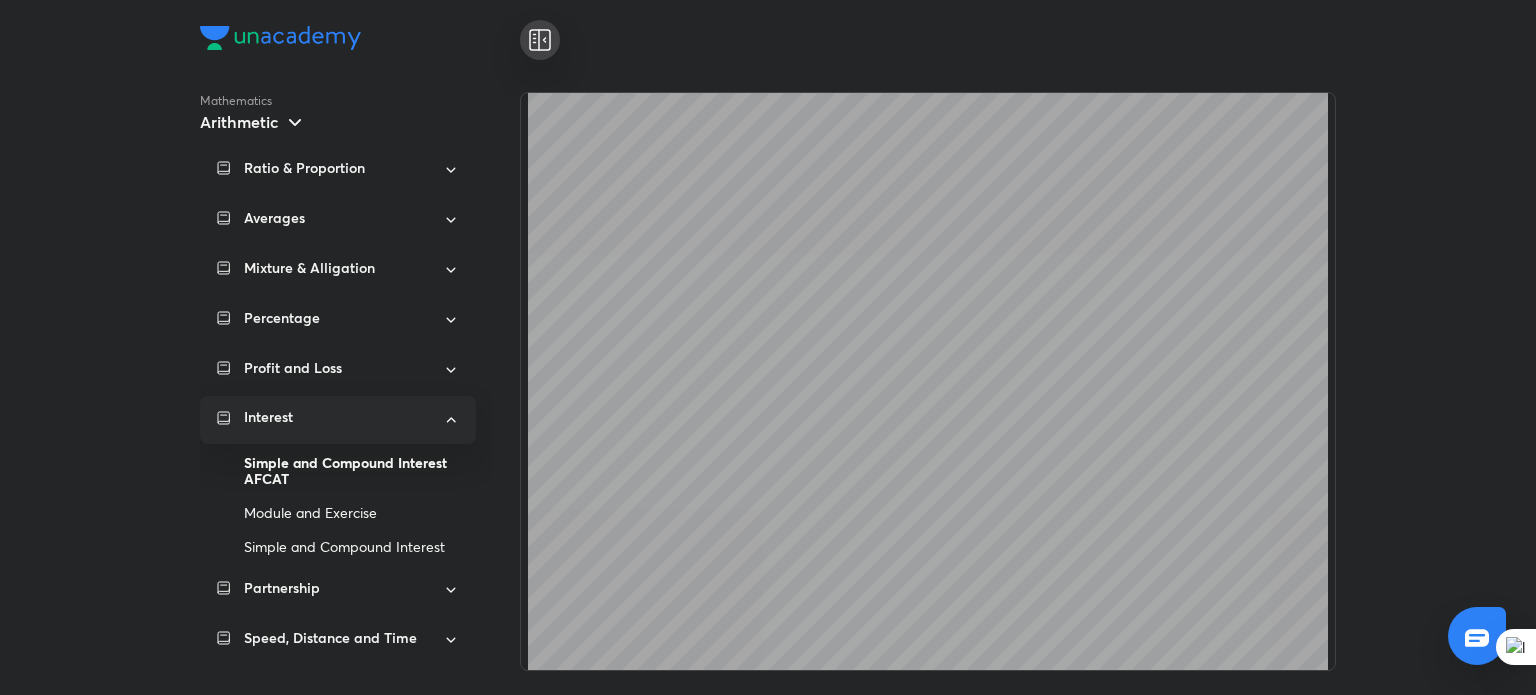 click on "Simple and Compound Interest AFCAT" at bounding box center (352, 471) 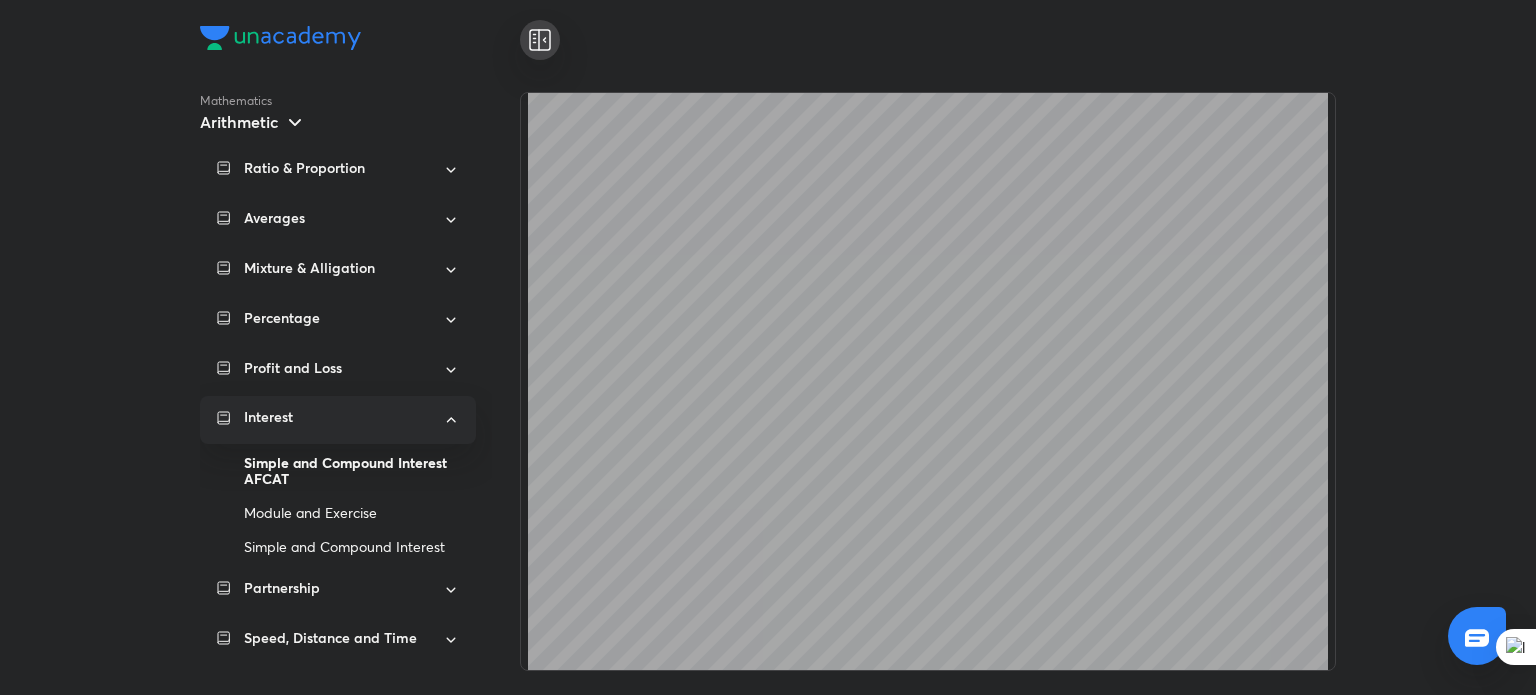 scroll, scrollTop: 0, scrollLeft: 0, axis: both 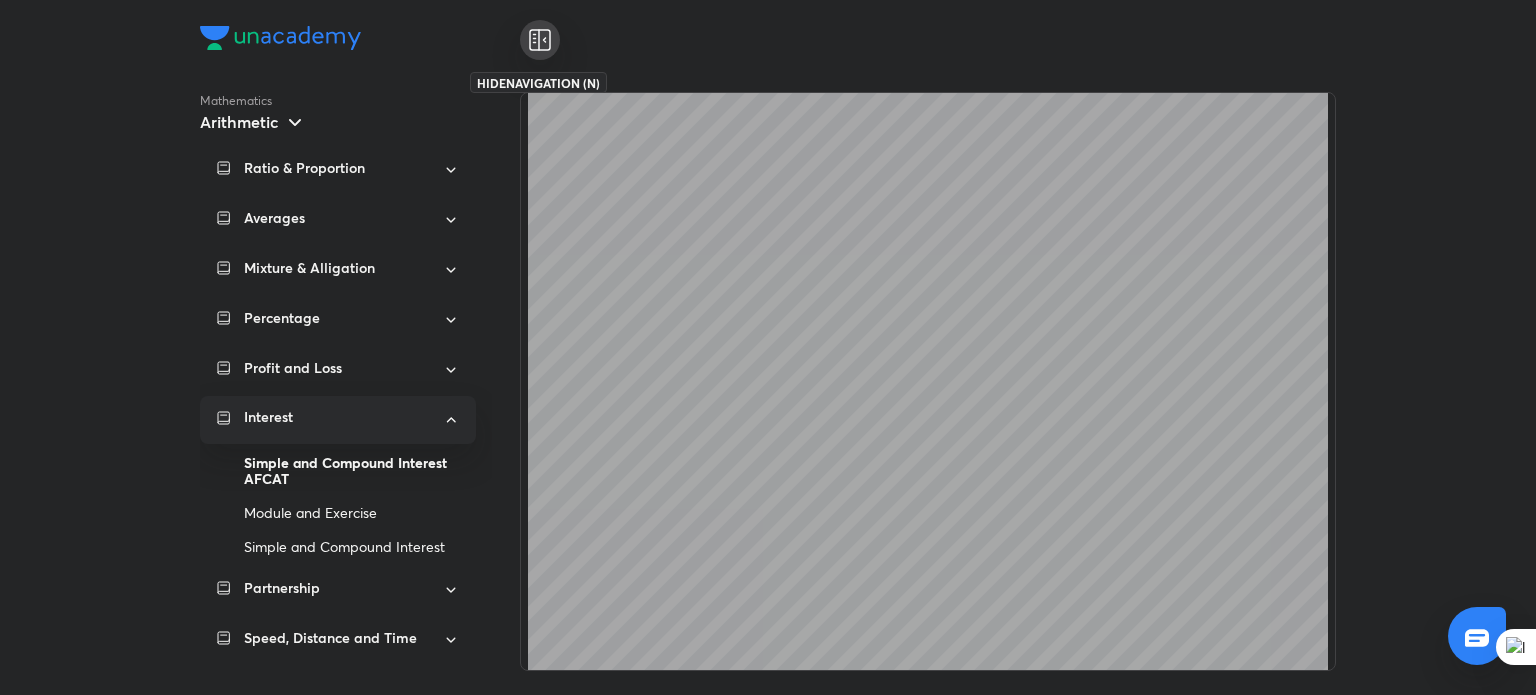 click 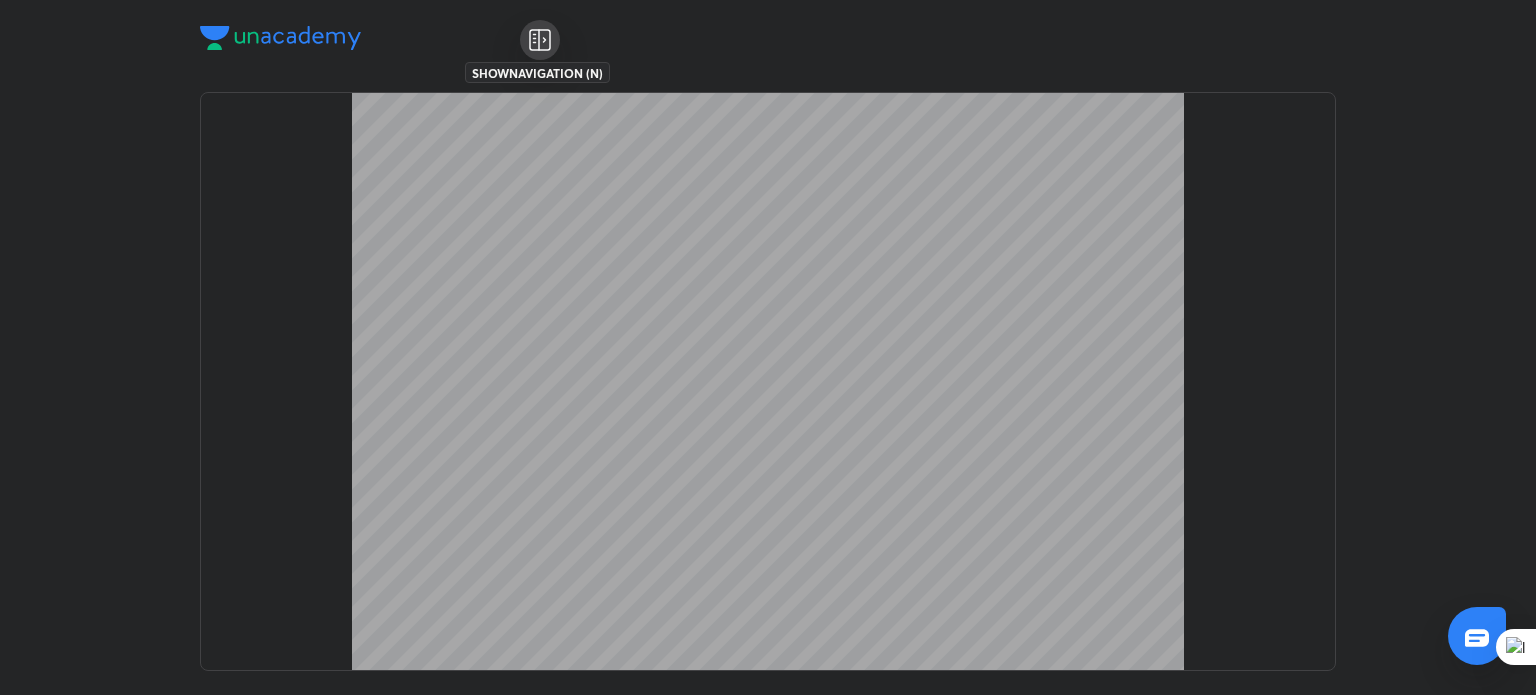 scroll, scrollTop: 144, scrollLeft: 0, axis: vertical 